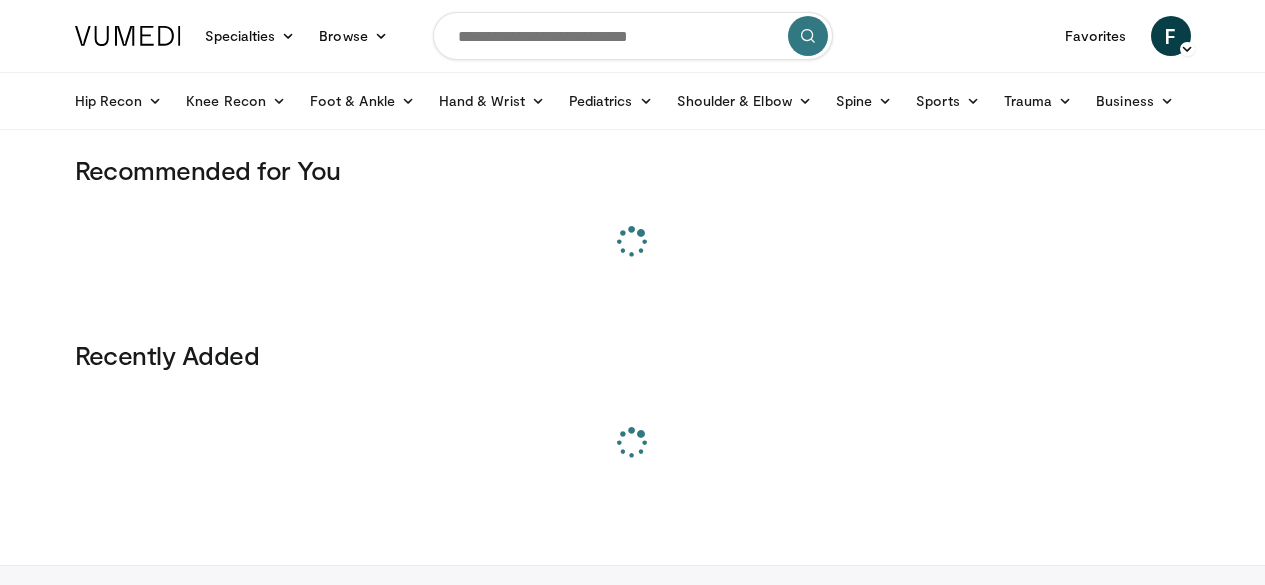 scroll, scrollTop: 0, scrollLeft: 0, axis: both 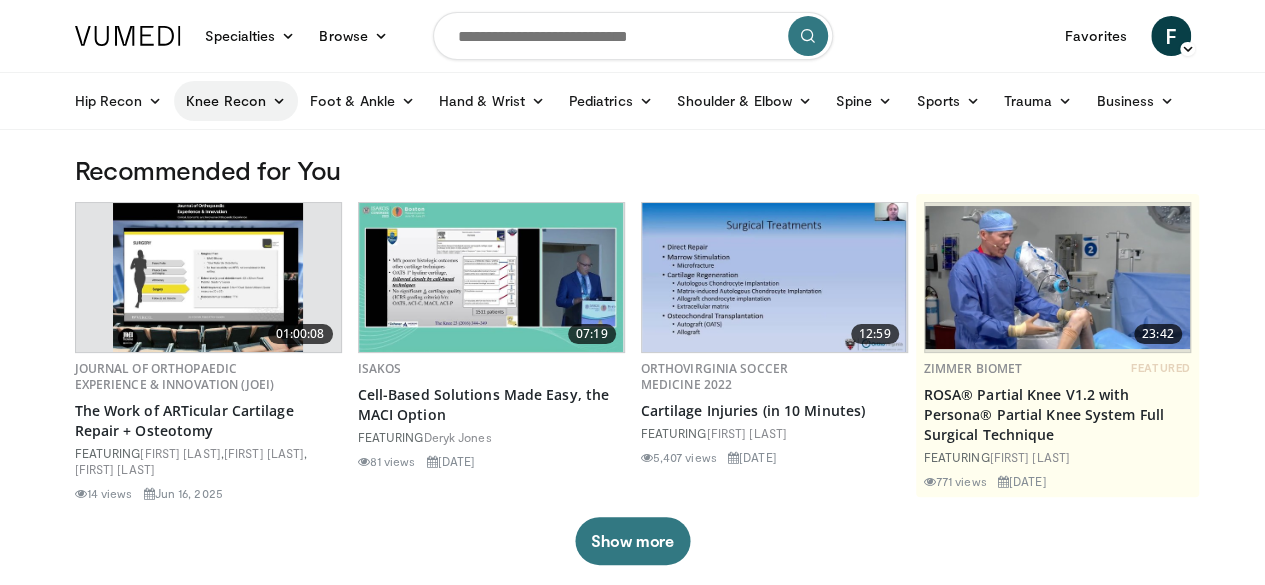 click on "Knee Recon" at bounding box center (236, 101) 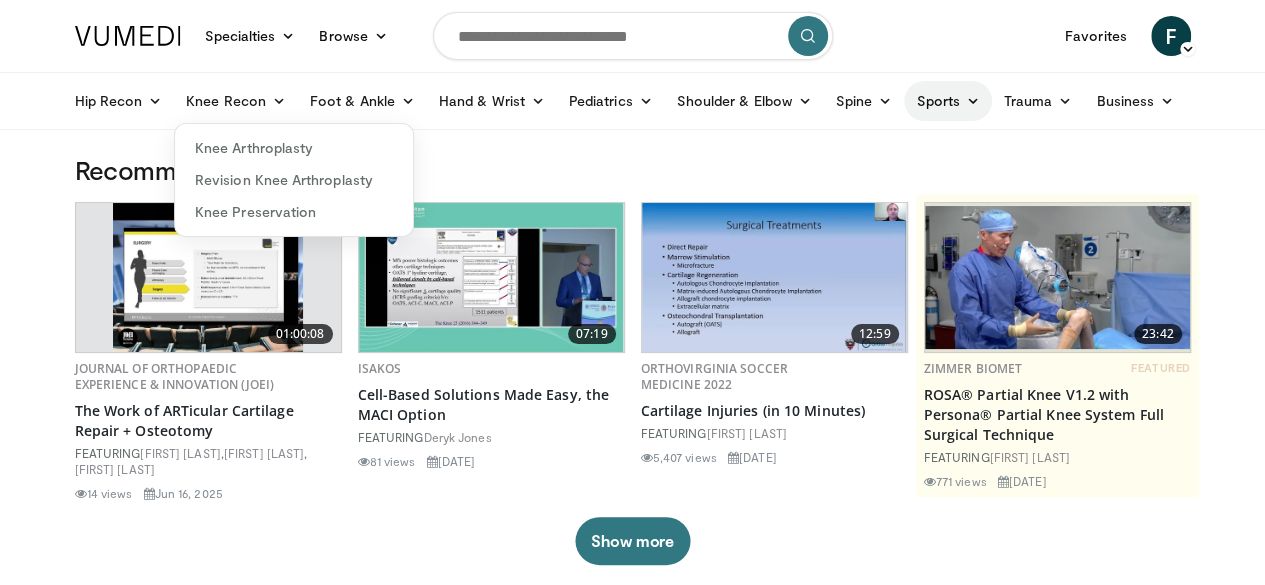 click at bounding box center (973, 101) 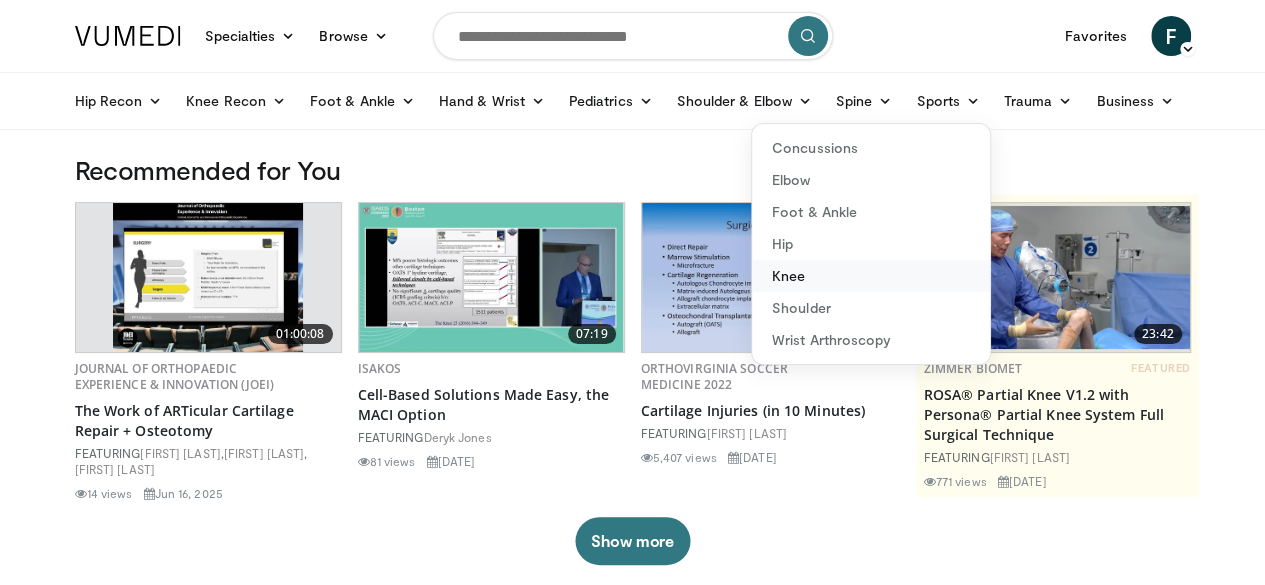 click on "Knee" at bounding box center (871, 276) 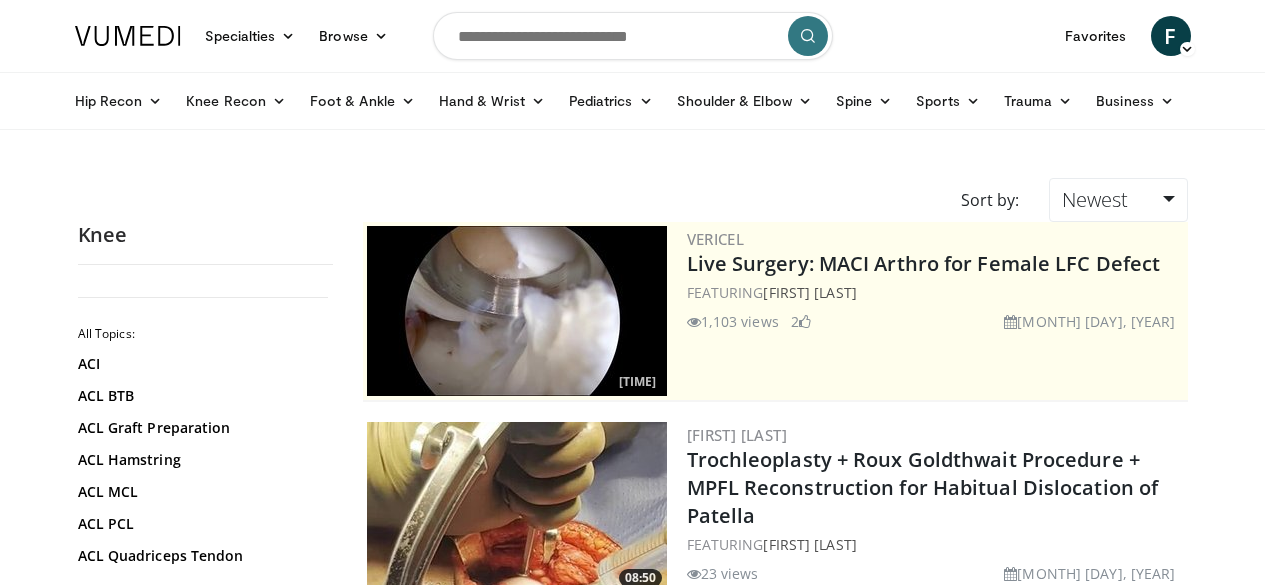 scroll, scrollTop: 0, scrollLeft: 0, axis: both 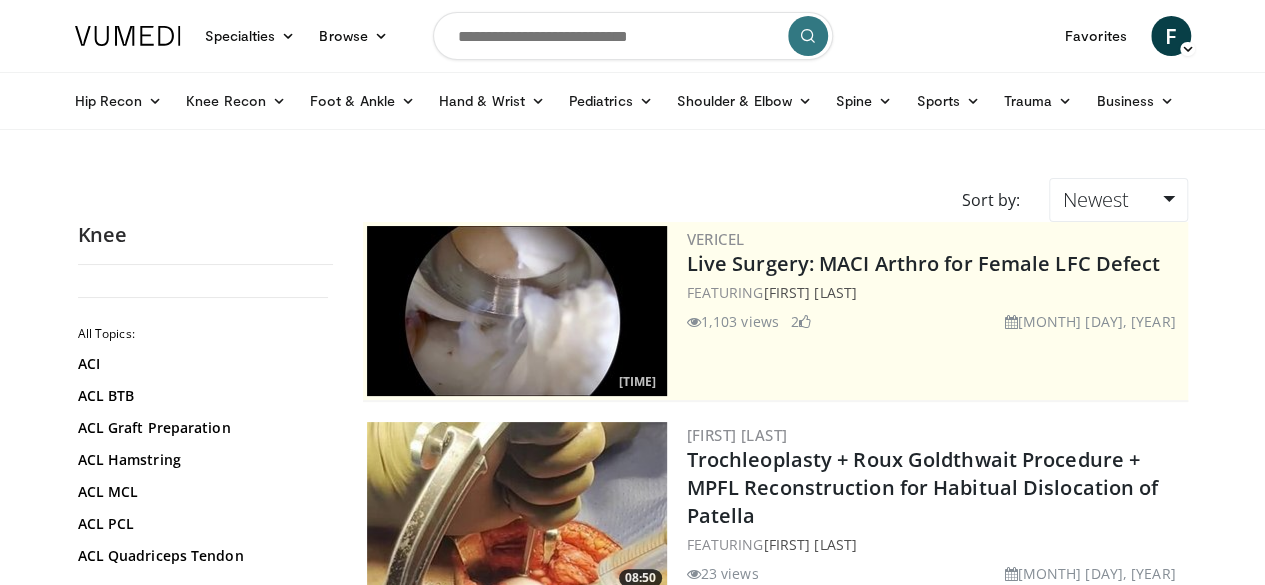 click at bounding box center [633, 36] 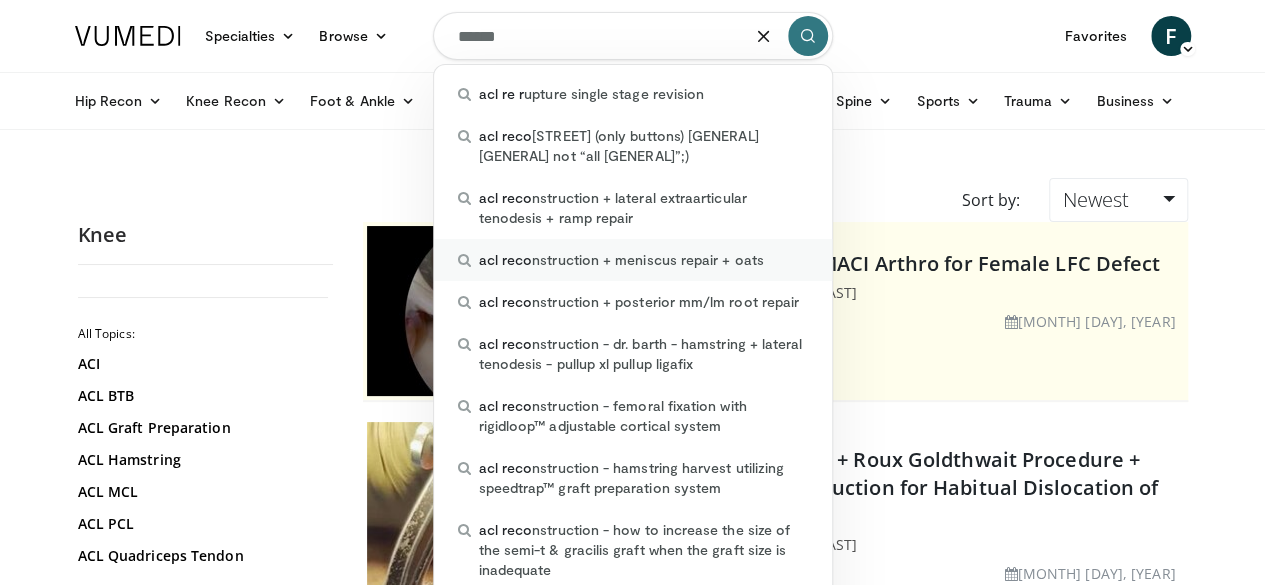type on "******" 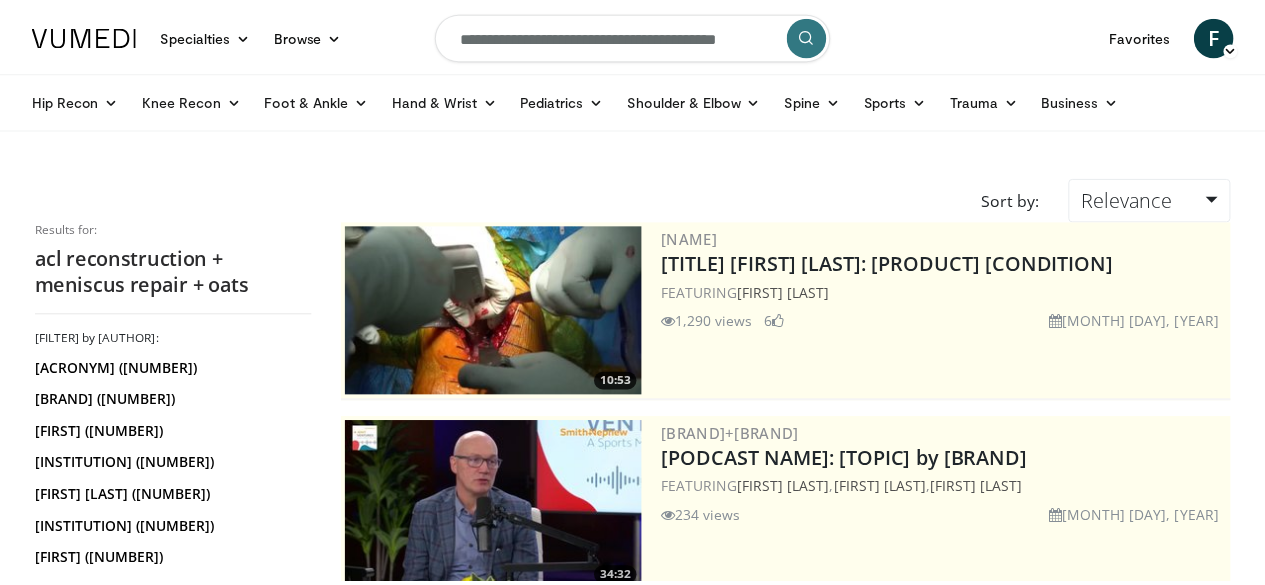scroll, scrollTop: 0, scrollLeft: 0, axis: both 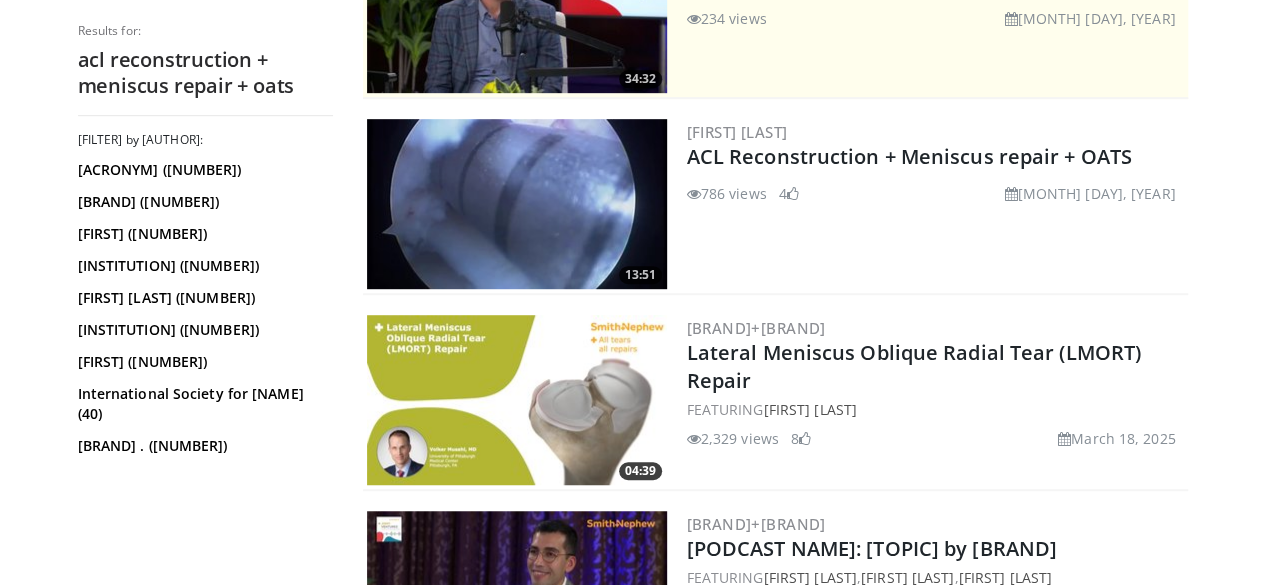 click at bounding box center [517, 204] 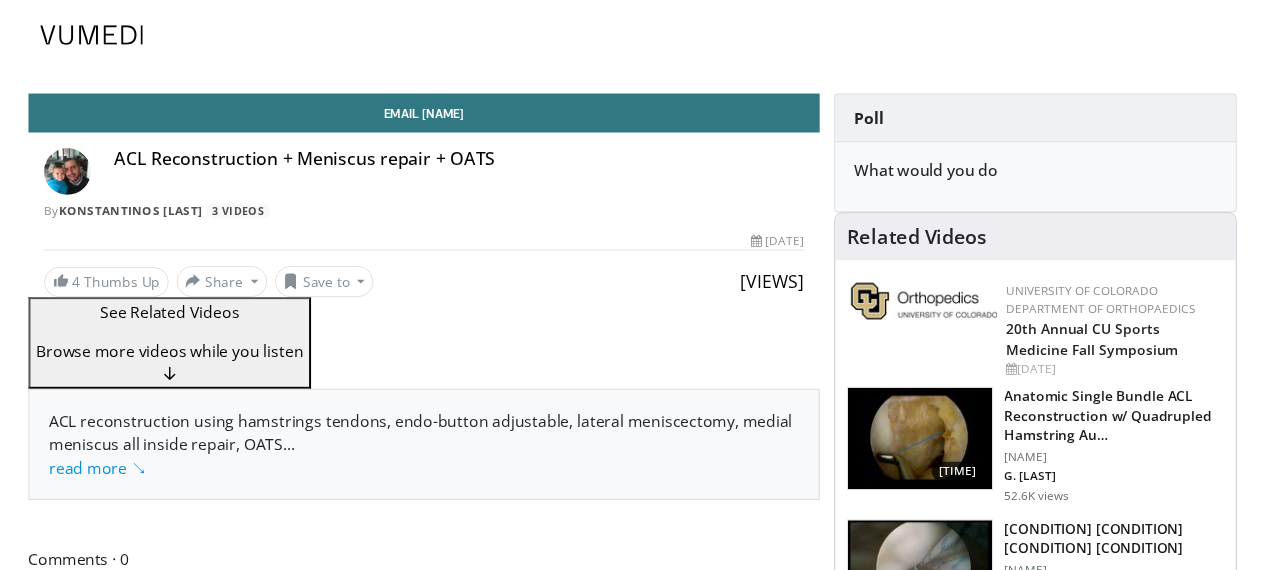 scroll, scrollTop: 0, scrollLeft: 0, axis: both 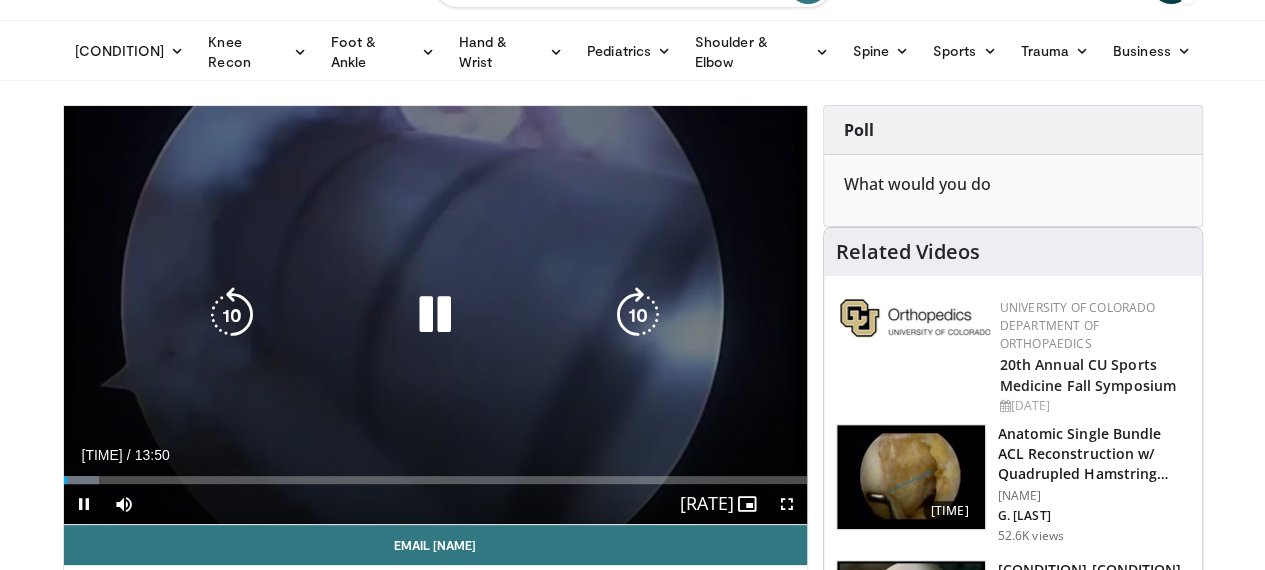 click at bounding box center (435, 315) 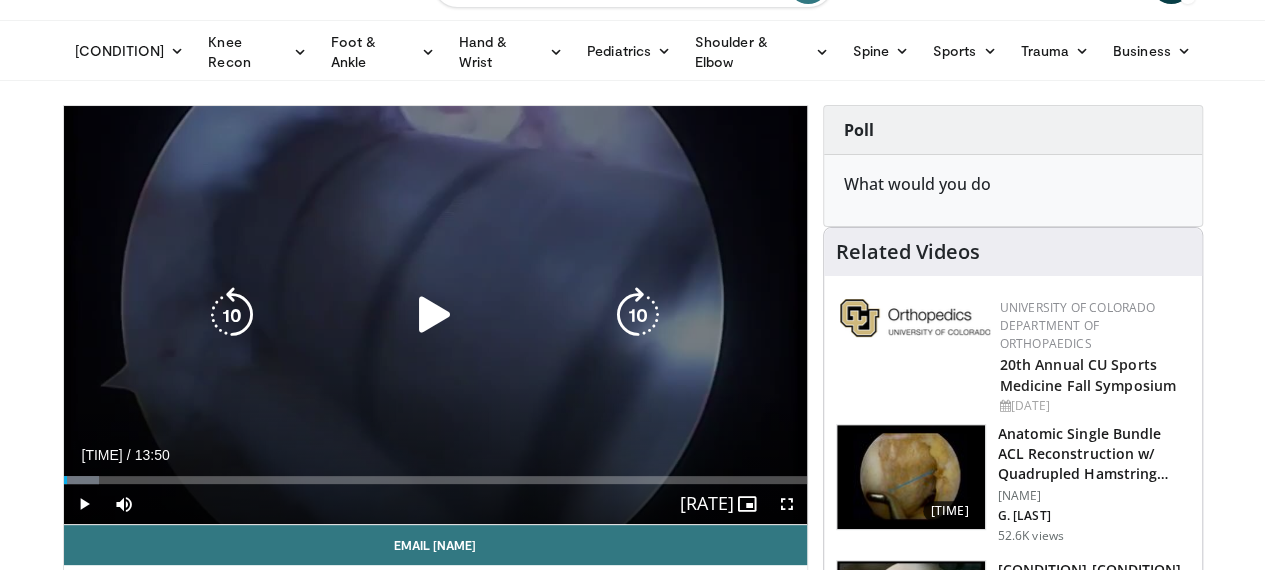 click at bounding box center (435, 315) 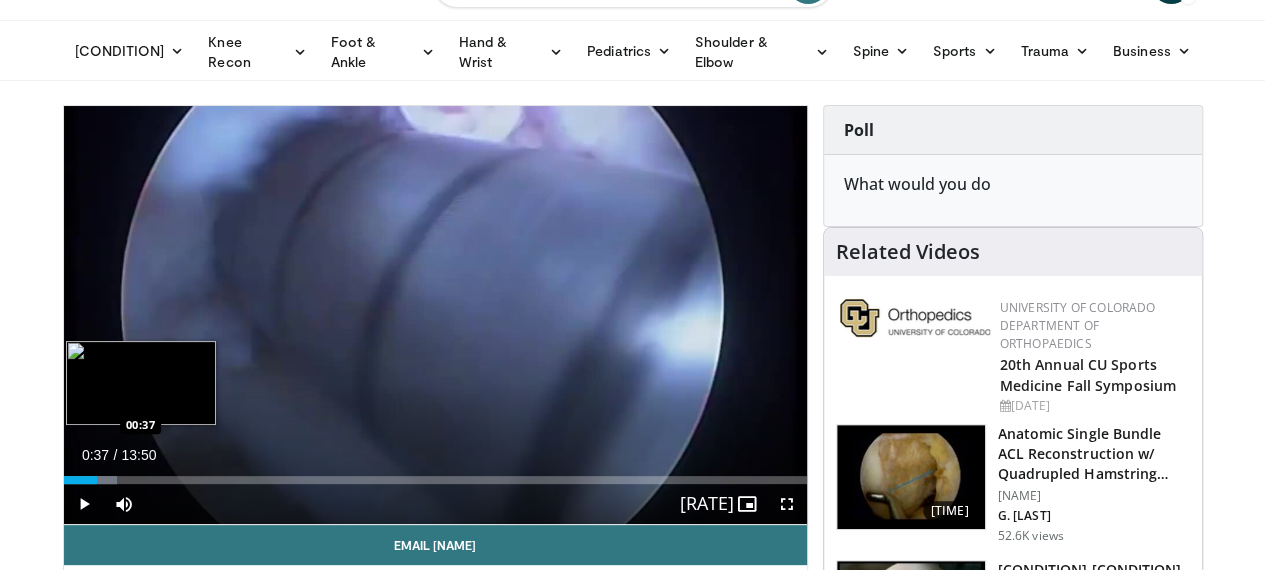 click on "Loaded :  7.16% 00:37 00:37" at bounding box center (435, 480) 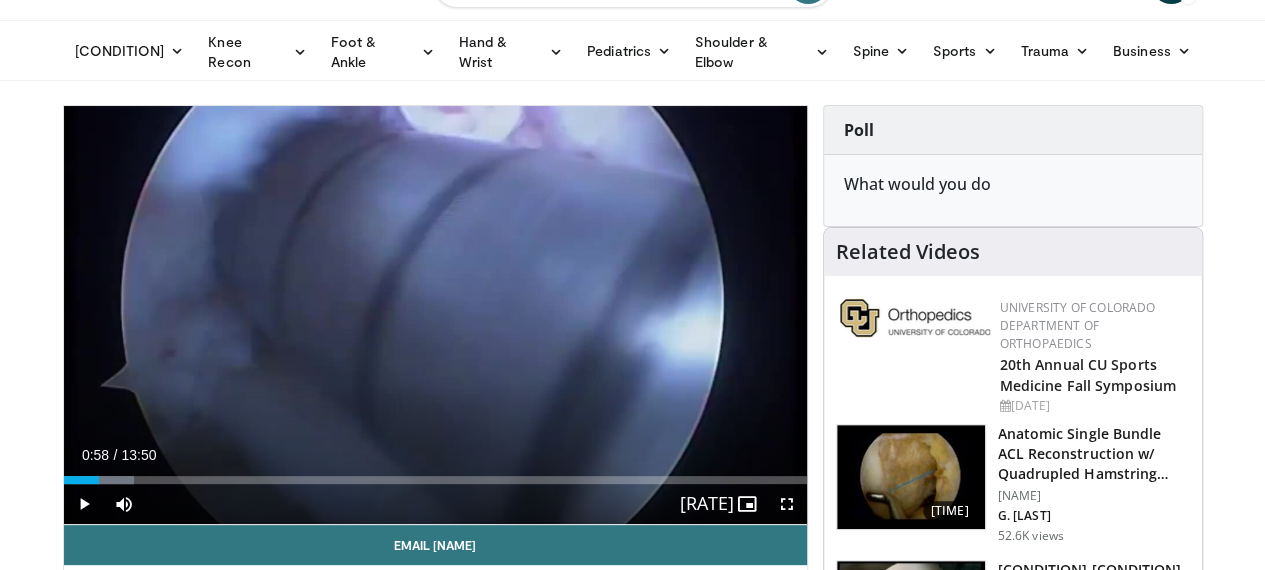 click at bounding box center (103, 480) 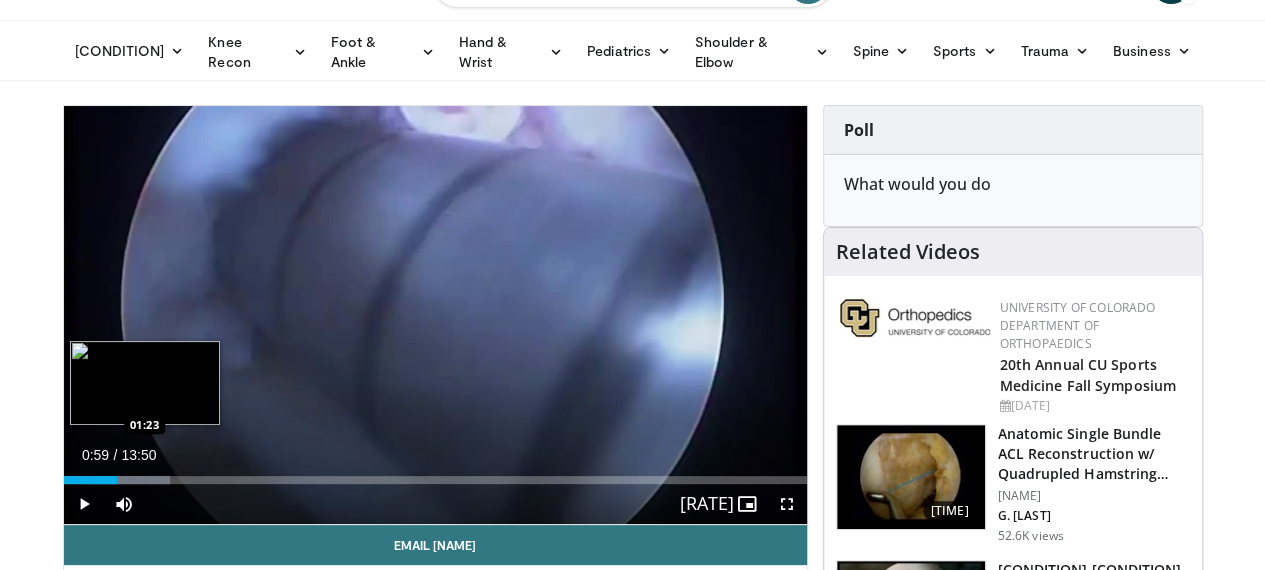 click at bounding box center [130, 480] 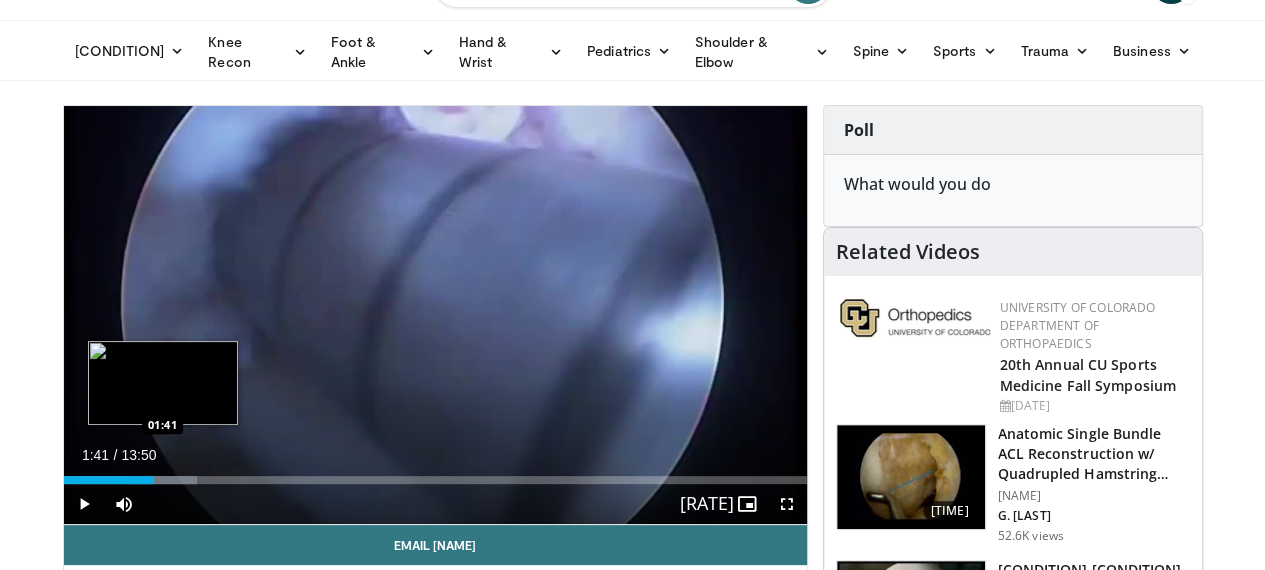 click on "Loaded :  17.91% 01:41 01:41" at bounding box center [435, 480] 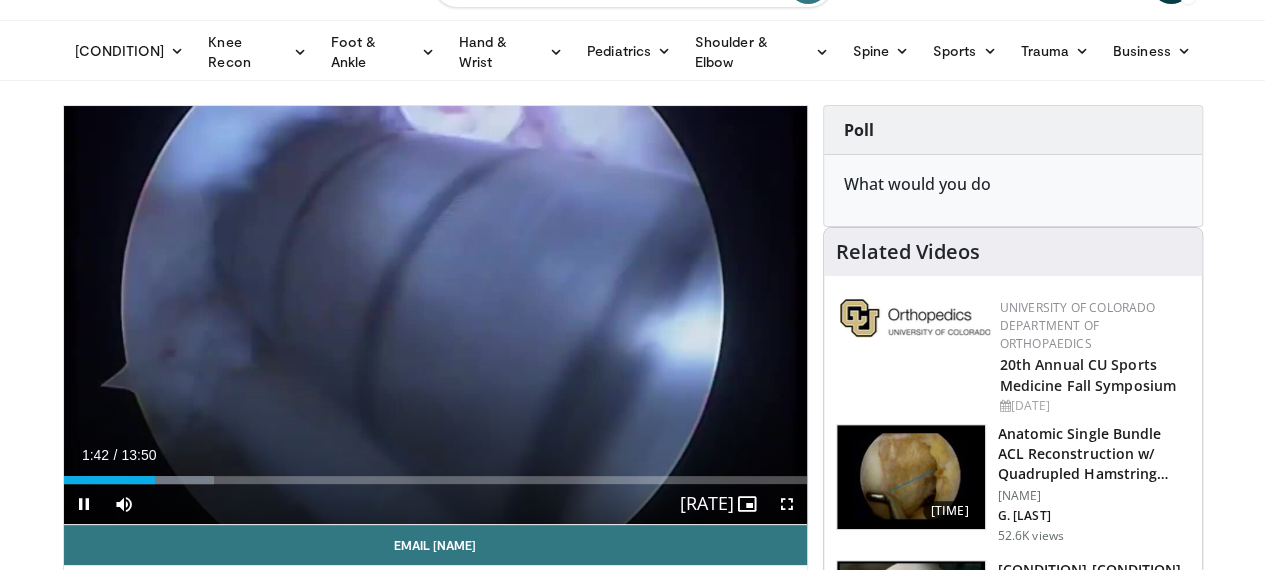 click on "Current Time  1:42 / Duration  13:50 Pause Skip Backward Skip Forward Mute Loaded :  20.30% 01:42 02:08 Stream Type  LIVE Seek to live, currently behind live LIVE   1x Playback Rate 0.5x 0.75x 1x , selected 1.25x 1.5x 1.75x 2x Chapters Chapters Descriptions descriptions off , selected Captions captions settings , opens captions settings dialog captions off , selected Audio Track en (Main) , selected Fullscreen Enable picture-in-picture mode" at bounding box center (435, 504) 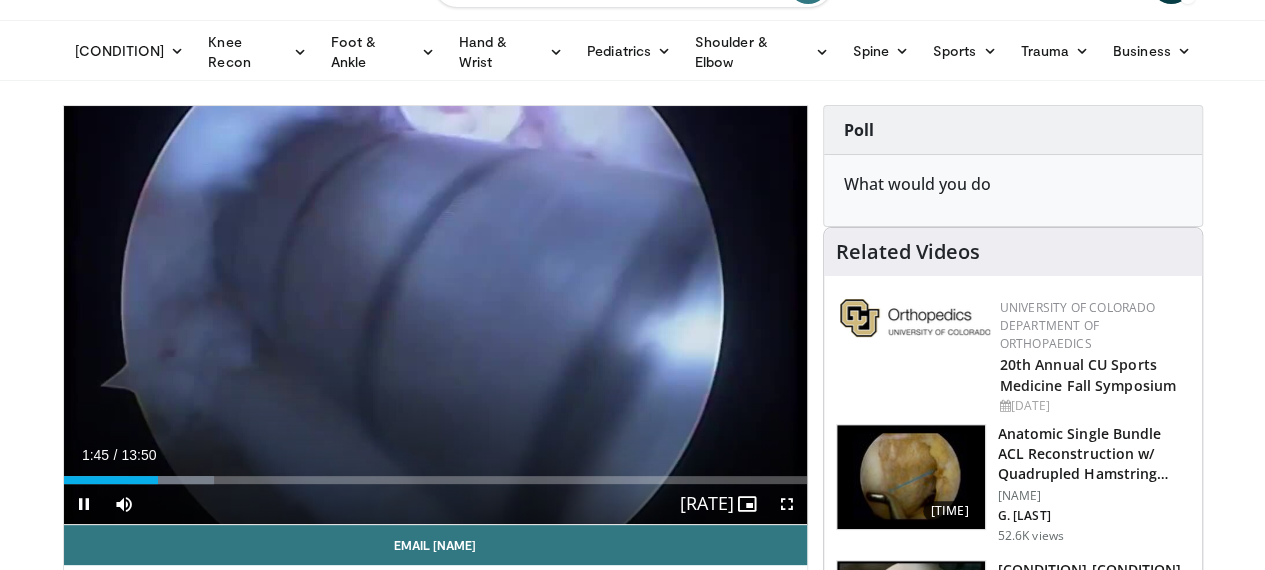 click on "Current Time  1:45 / Duration  13:50 Pause Skip Backward Skip Forward Mute Loaded :  20.30% 01:45 02:08 Stream Type  LIVE Seek to live, currently behind live LIVE   1x Playback Rate 0.5x 0.75x 1x , selected 1.25x 1.5x 1.75x 2x Chapters Chapters Descriptions descriptions off , selected Captions captions settings , opens captions settings dialog captions off , selected Audio Track en (Main) , selected Fullscreen Enable picture-in-picture mode" at bounding box center [435, 504] 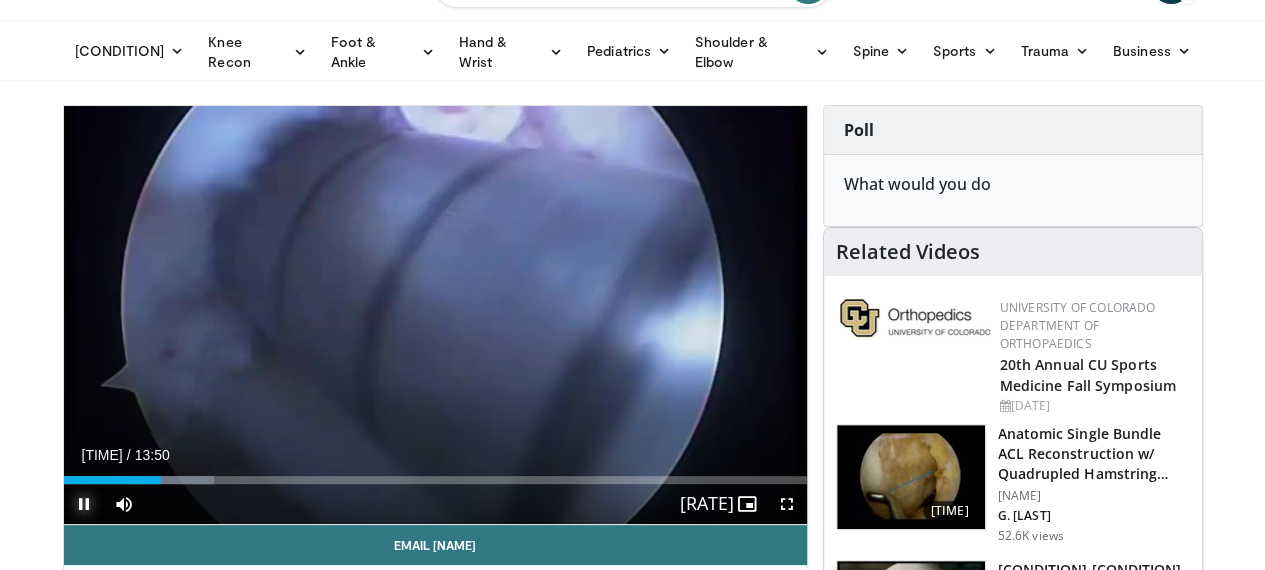 click at bounding box center [84, 504] 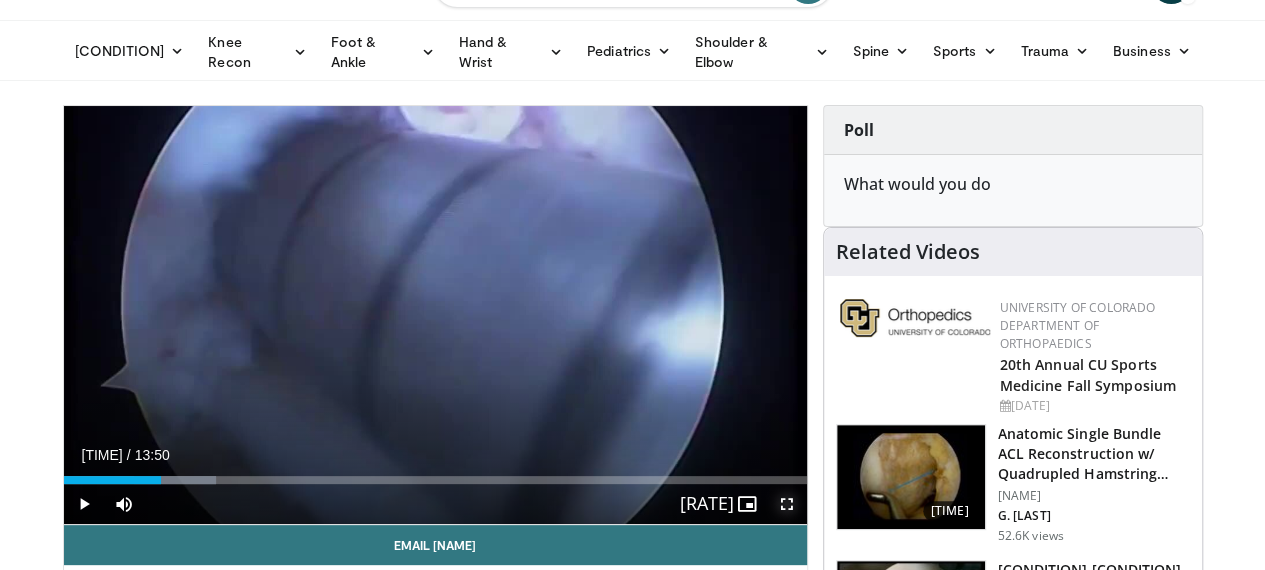 click at bounding box center (787, 504) 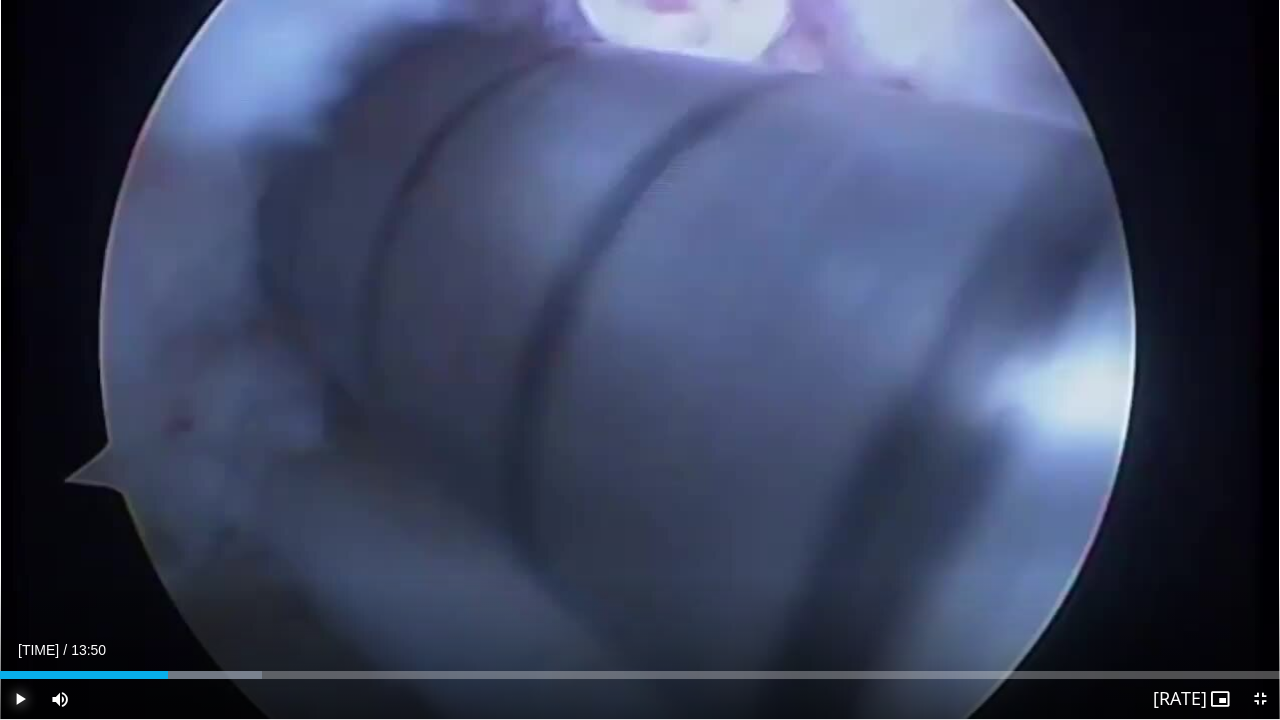click at bounding box center (20, 699) 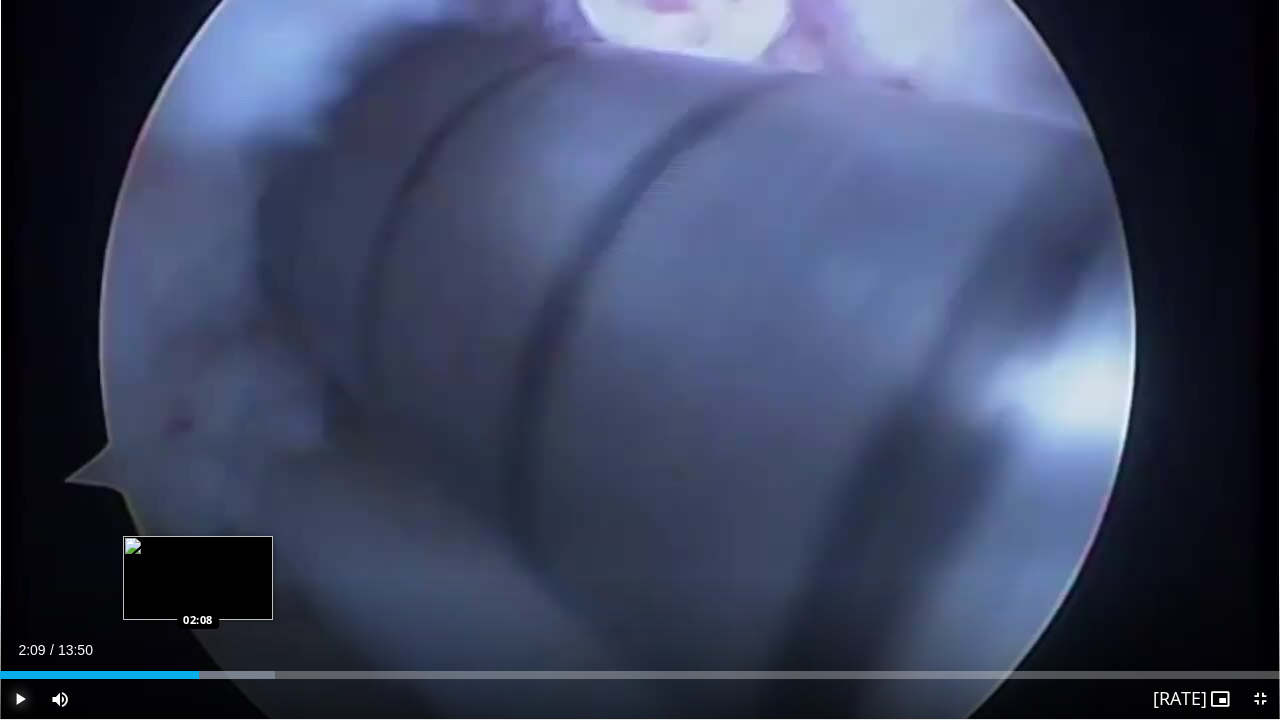 click on "Loaded :  21.49% 02:09 02:08" at bounding box center (640, 675) 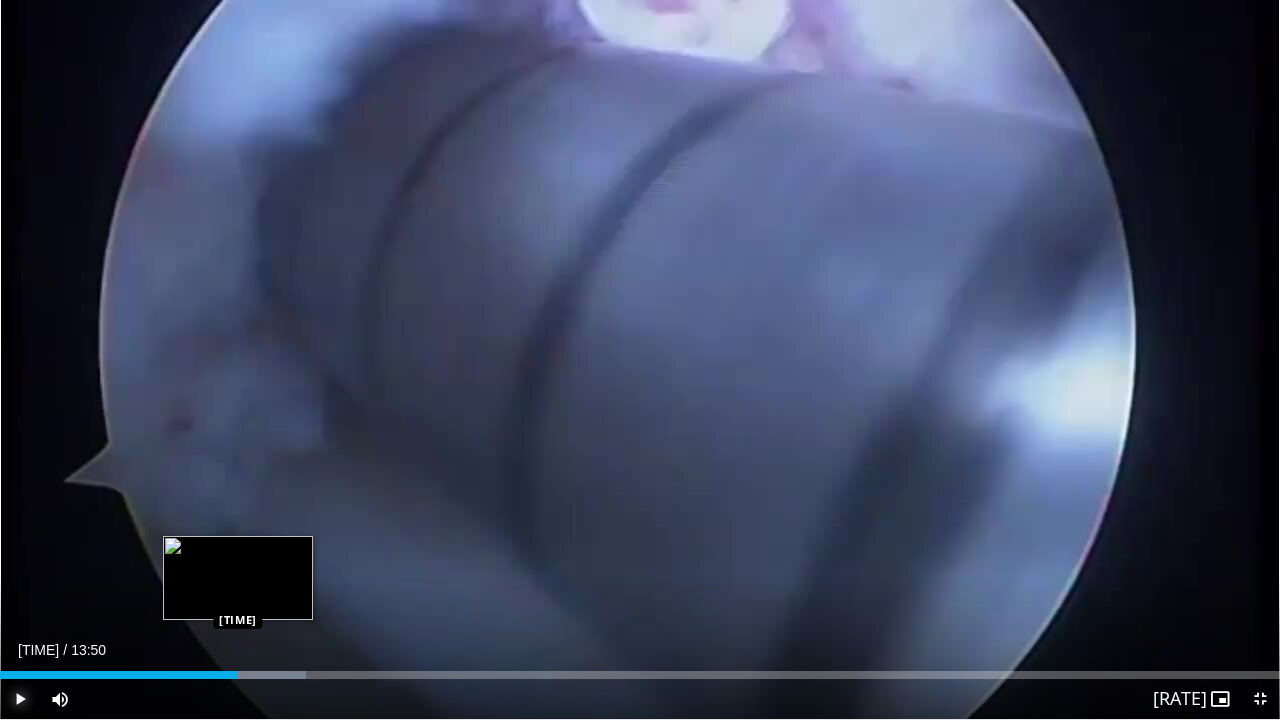 click at bounding box center (231, 675) 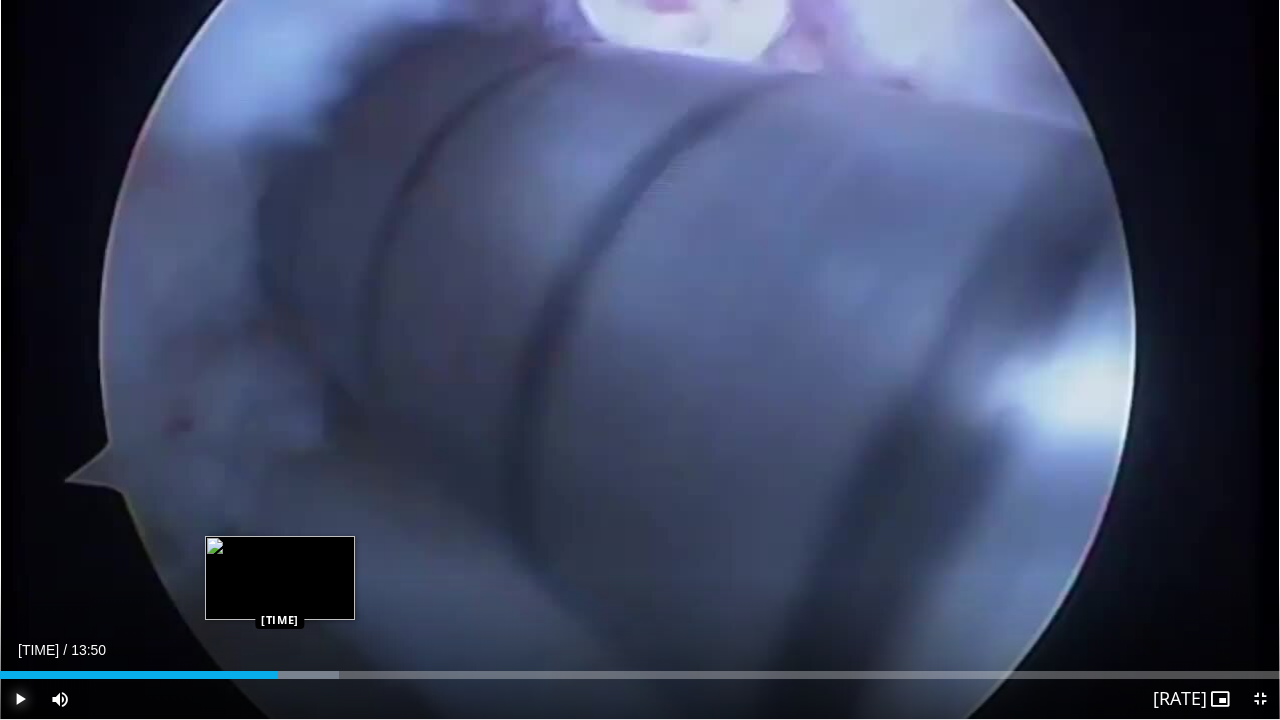 click at bounding box center [268, 675] 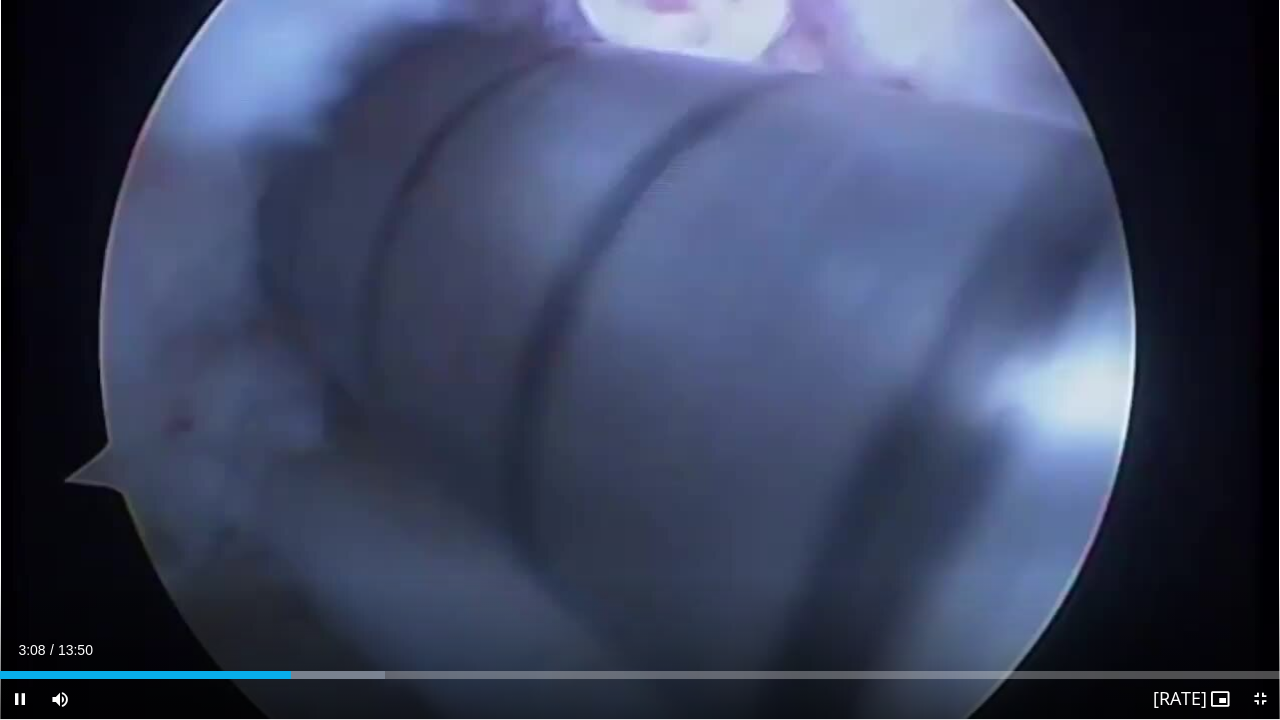 click on "Current Time  3:08 / Duration  13:50 Pause Skip Backward Skip Forward Mute Loaded :  30.10% 03:08 04:03 Stream Type  LIVE Seek to live, currently behind live LIVE   1x Playback Rate 0.5x 0.75x 1x , selected 1.25x 1.5x 1.75x 2x Chapters Chapters Descriptions descriptions off , selected Captions captions settings , opens captions settings dialog captions off , selected Audio Track en (Main) , selected Exit Fullscreen Enable picture-in-picture mode" at bounding box center (640, 699) 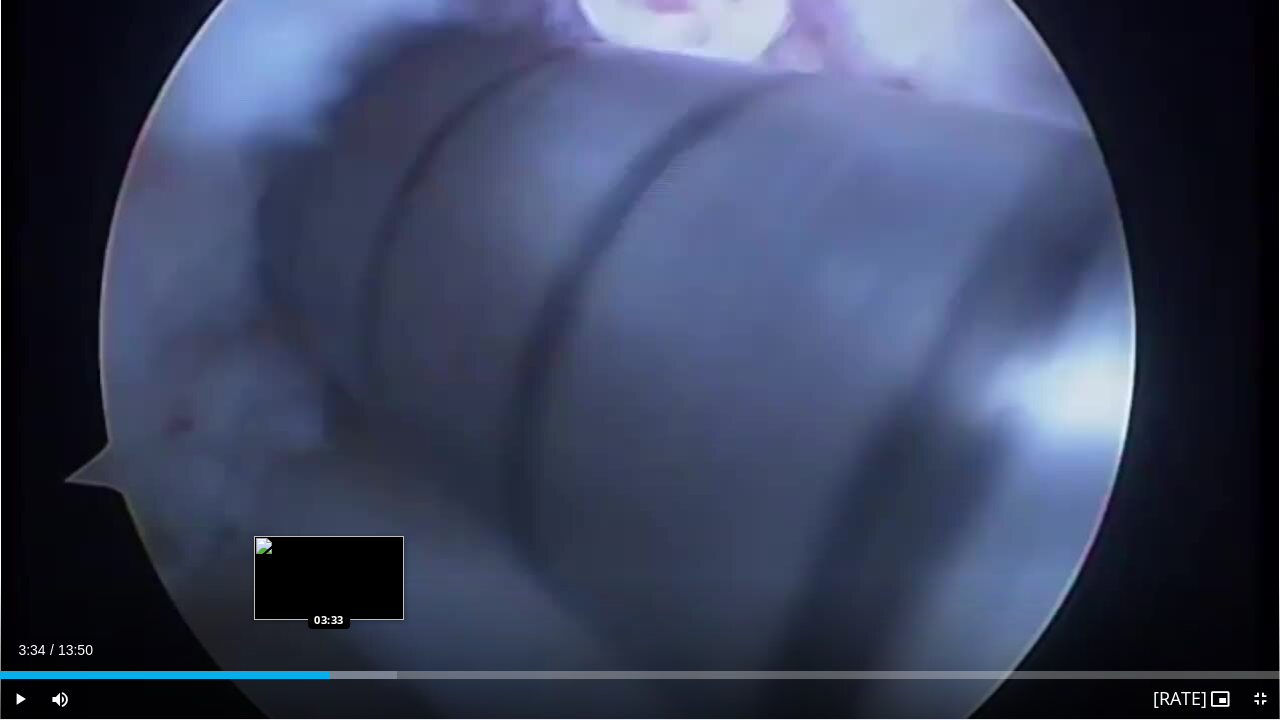 click at bounding box center (322, 675) 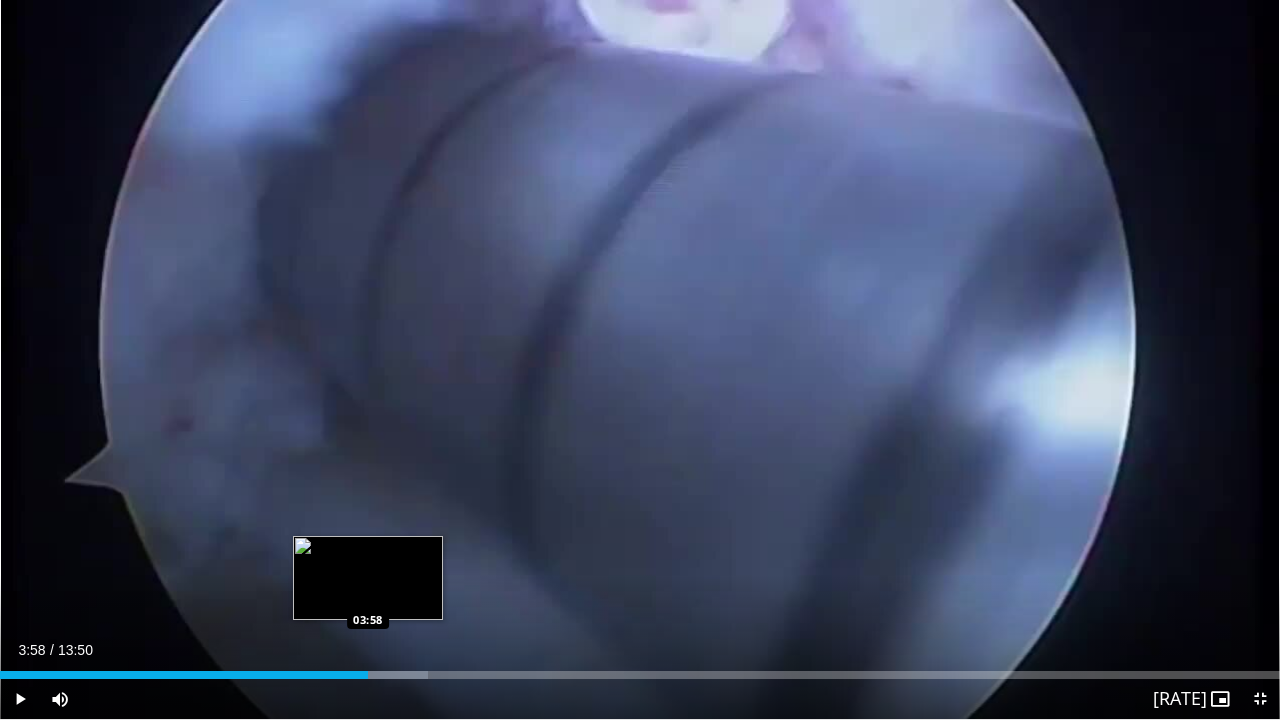 click at bounding box center [356, 675] 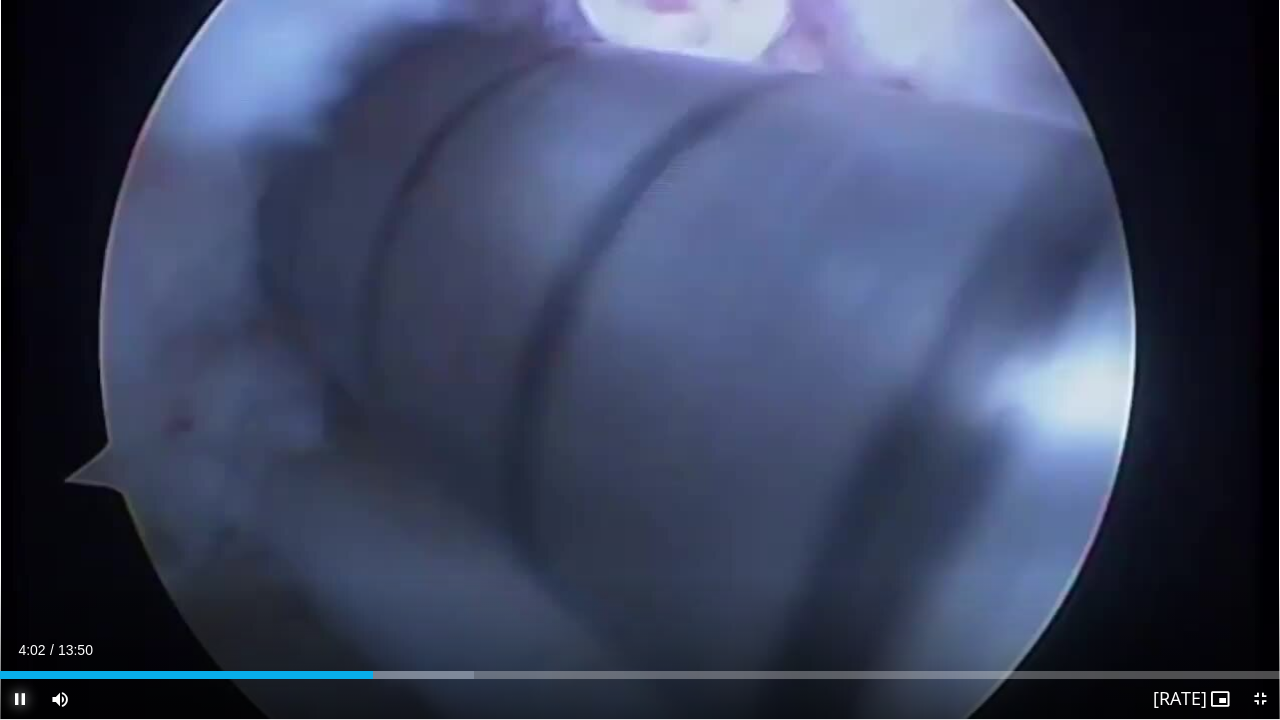 click at bounding box center [20, 699] 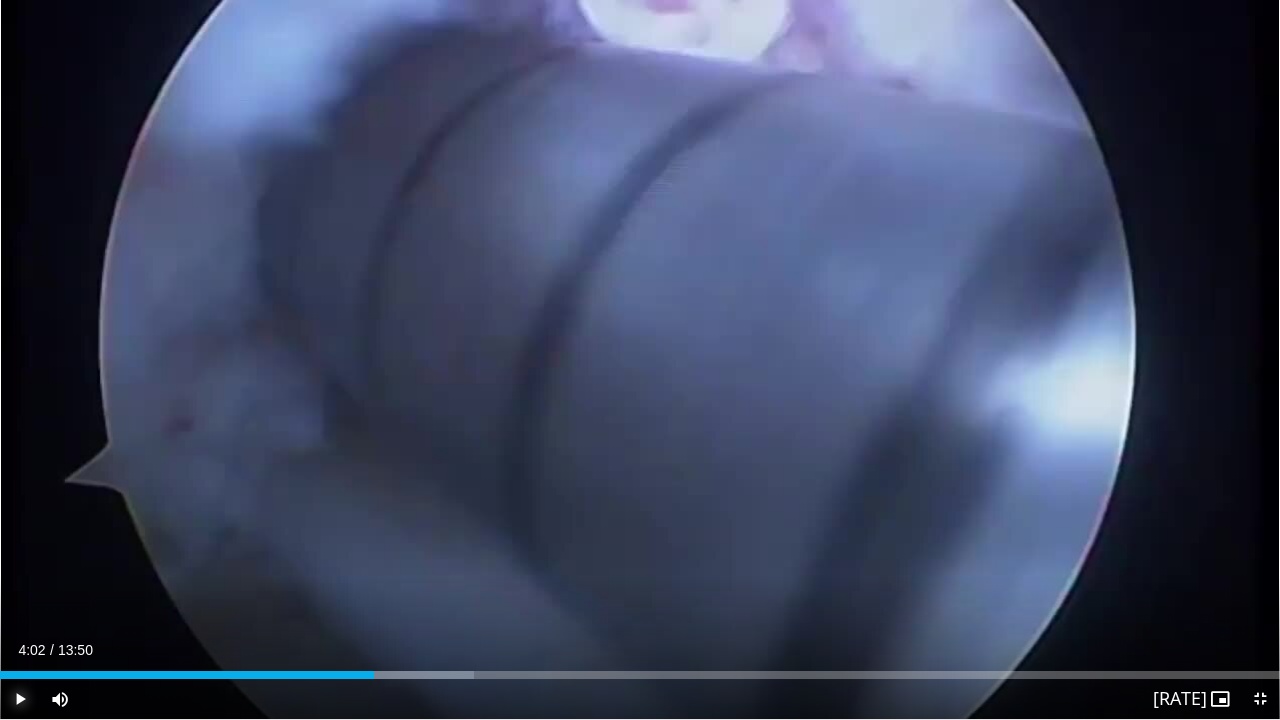 click at bounding box center [20, 699] 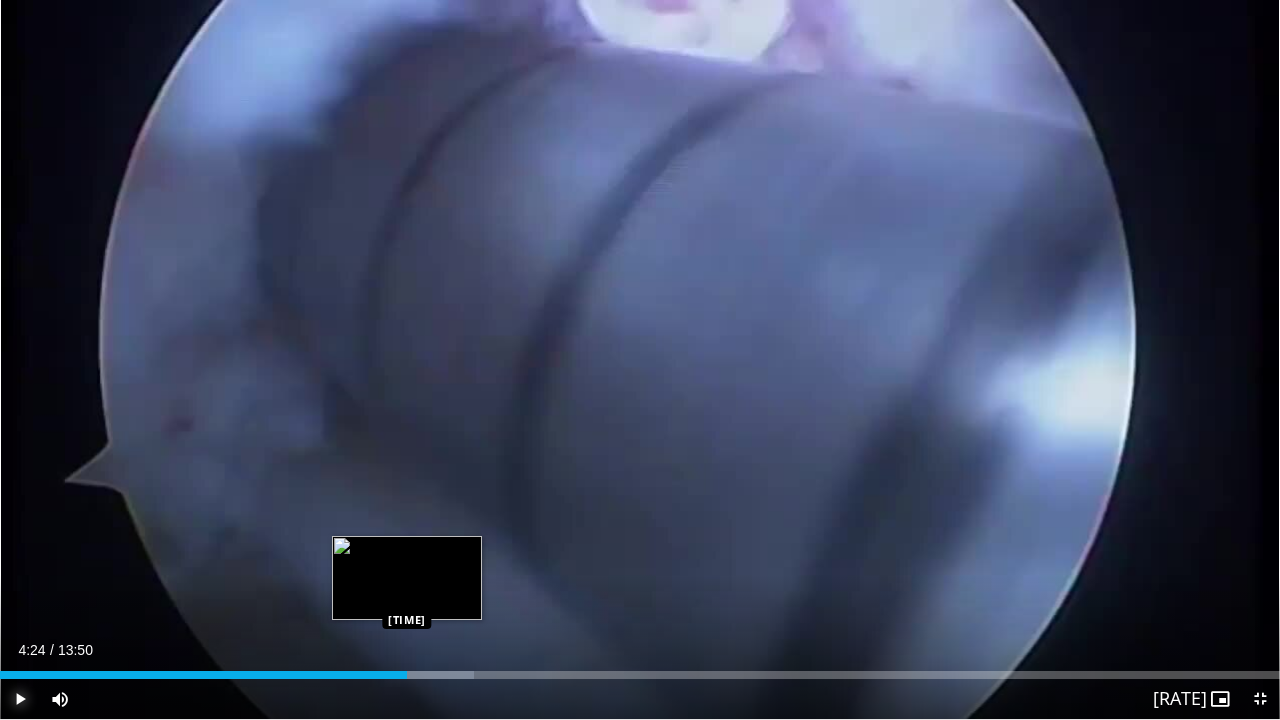 click at bounding box center (399, 675) 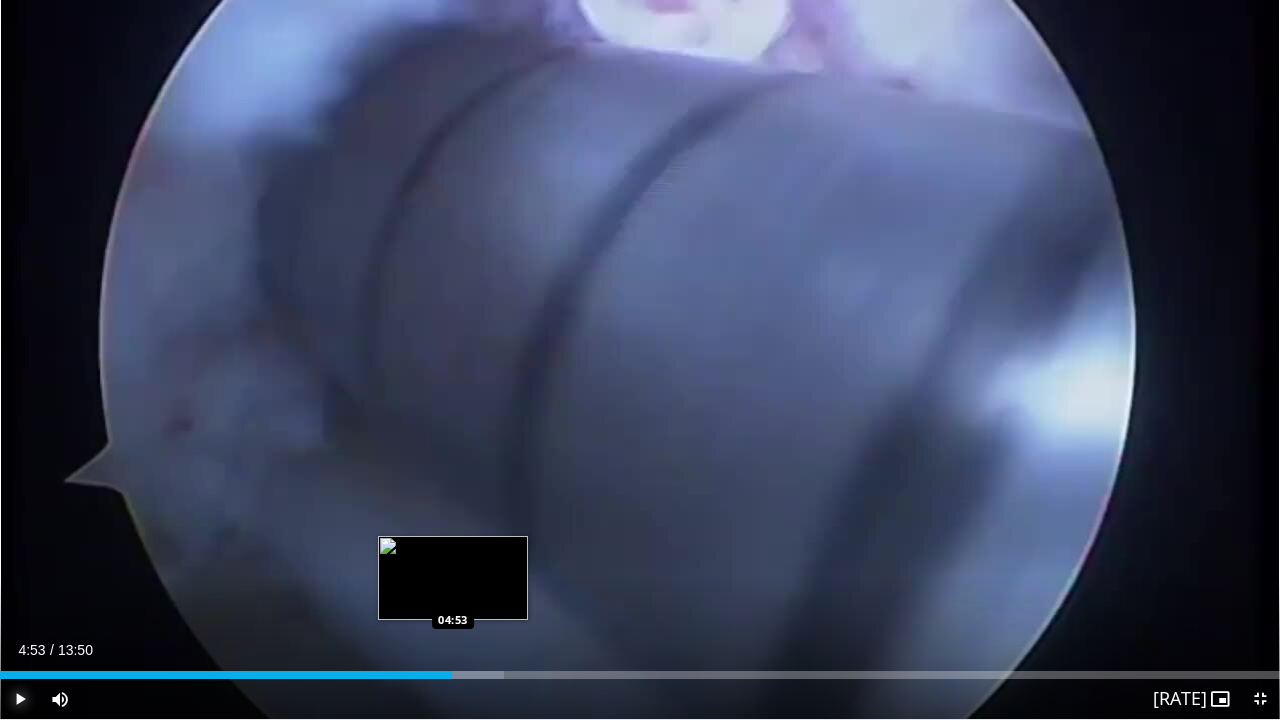 click on "Loaded :  39.41% 04:53 04:53" at bounding box center [640, 669] 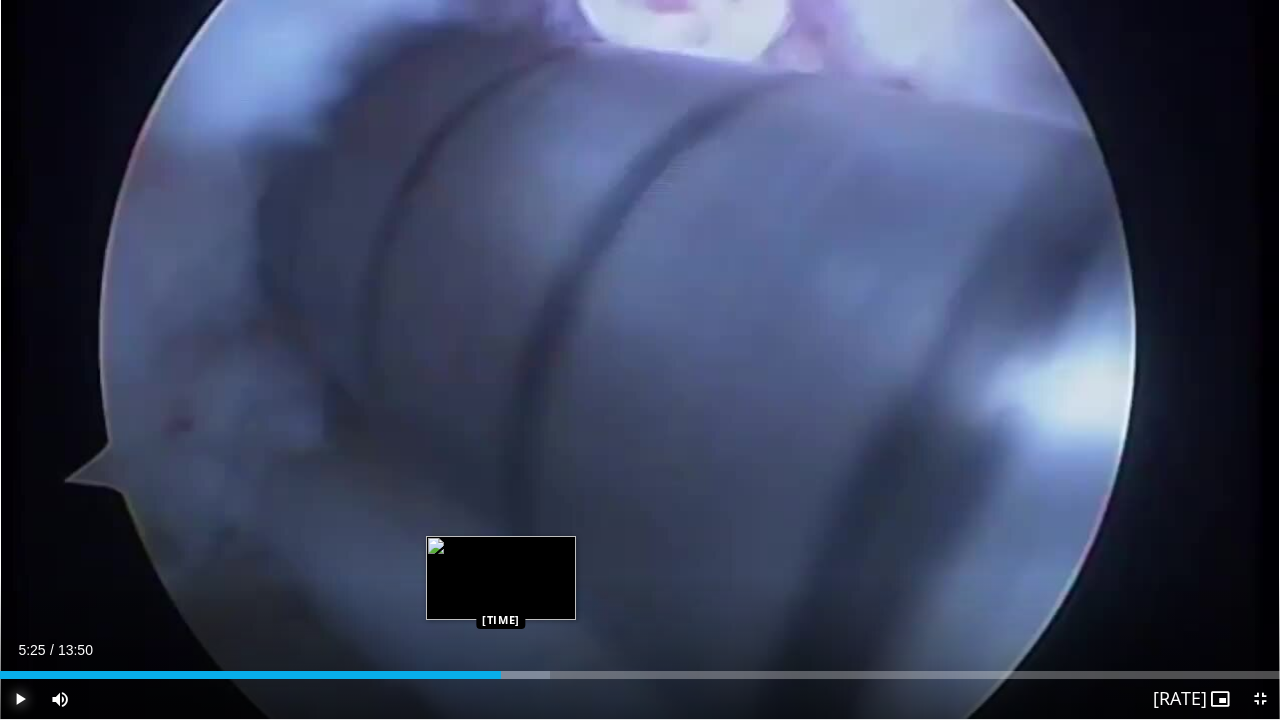 click on "Loaded :  42.99% 04:54 05:25" at bounding box center [640, 669] 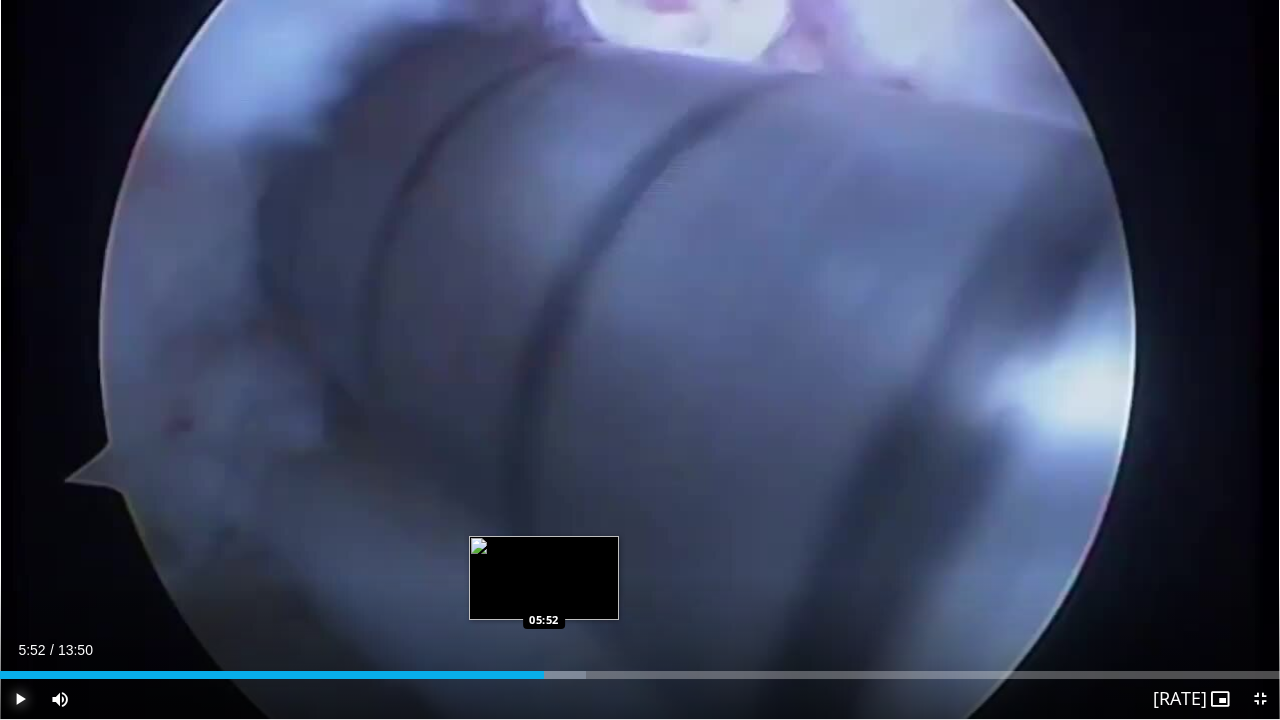 click on "Loaded :  45.76% 05:52 05:52" at bounding box center (640, 669) 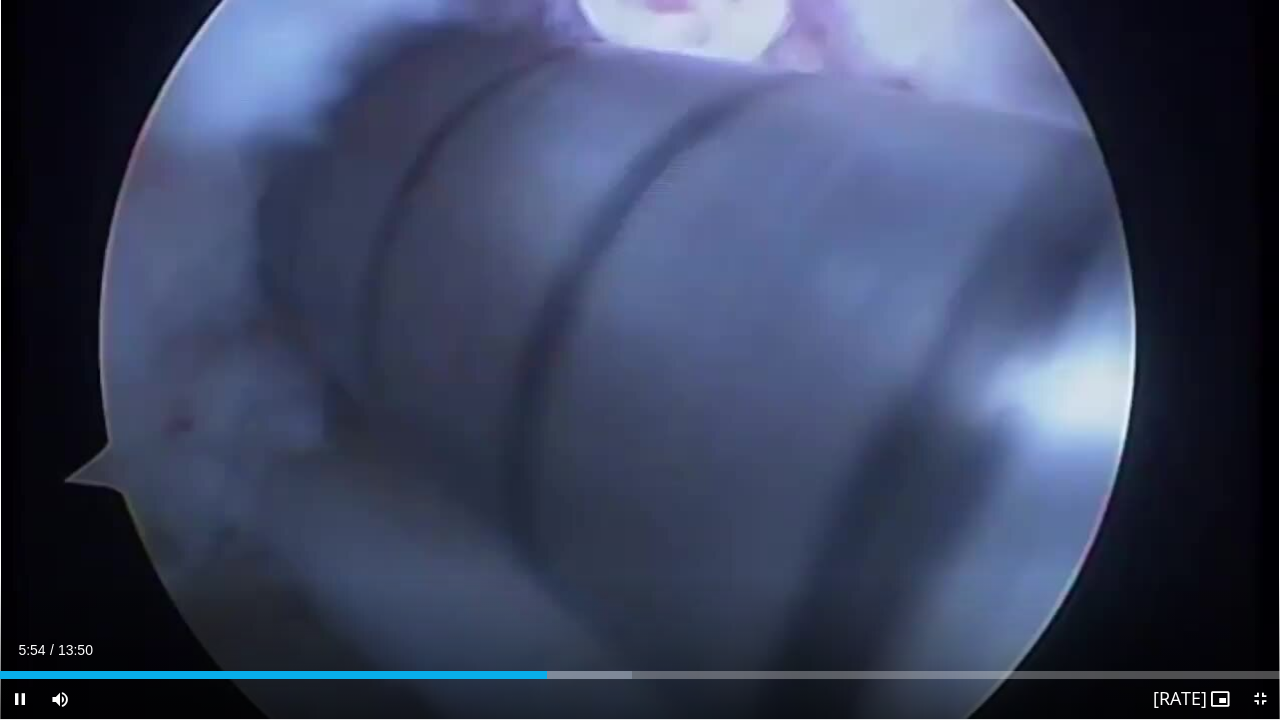 click on "Current Time  5:54 / Duration  13:50 Pause Skip Backward Skip Forward Mute 100% Loaded :  49.37% 05:54 06:20 Stream Type  LIVE Seek to live, currently behind live LIVE   1x Playback Rate 0.5x 0.75x 1x , selected 1.25x 1.5x 1.75x 2x Chapters Chapters Descriptions descriptions off , selected Captions captions settings , opens captions settings dialog captions off , selected Audio Track en (Main) , selected Exit Fullscreen Enable picture-in-picture mode" at bounding box center (640, 699) 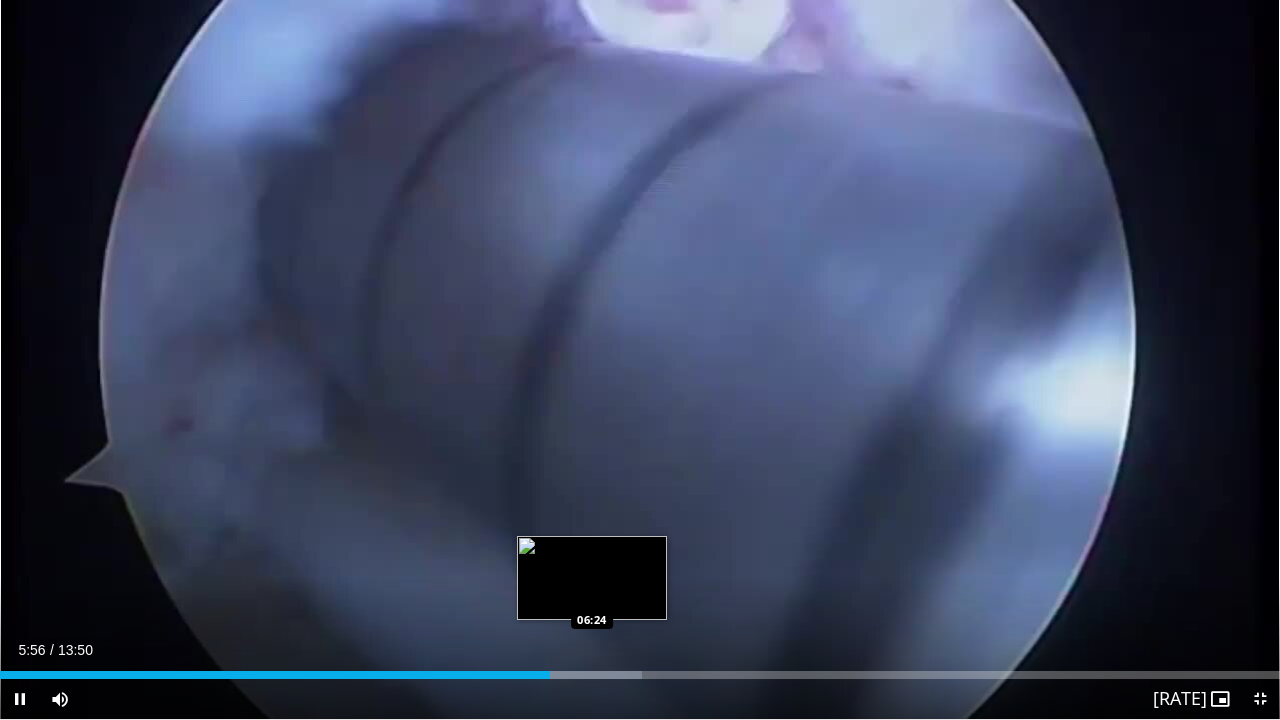 click on "Loaded :  50.16% 05:56 06:24" at bounding box center (640, 675) 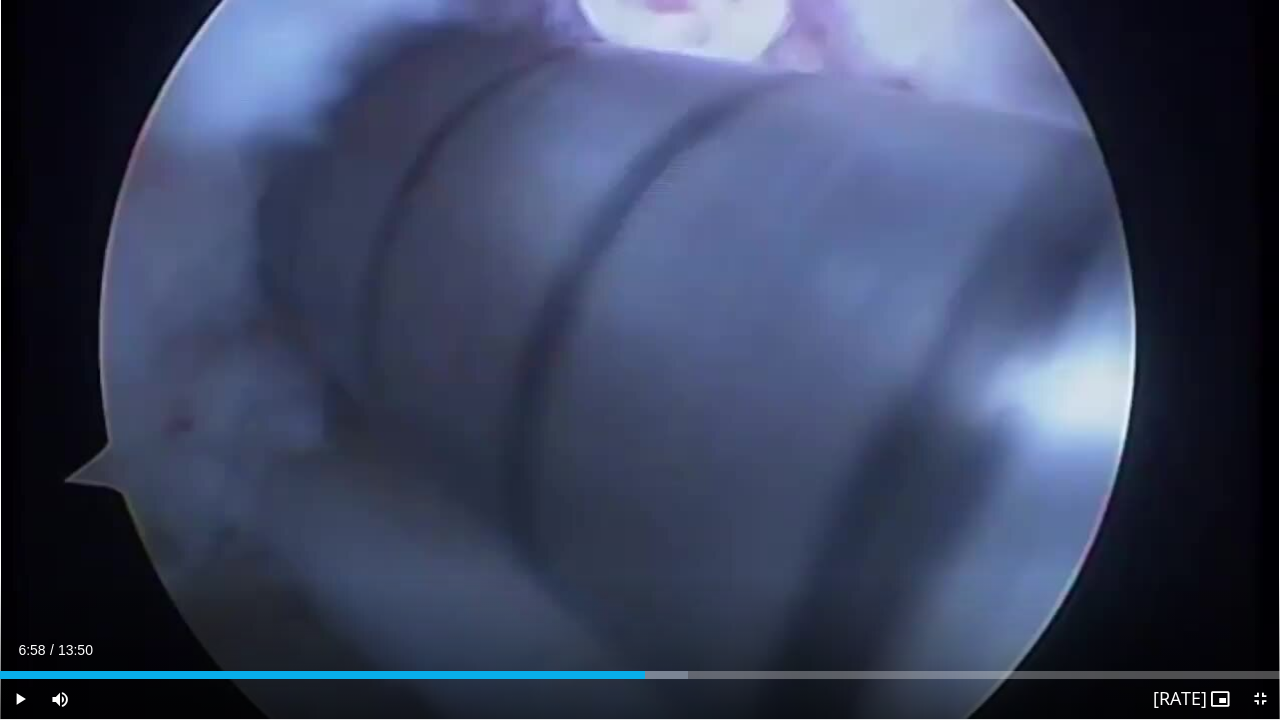 click on "Loaded :  53.75% 06:26 06:57" at bounding box center [640, 675] 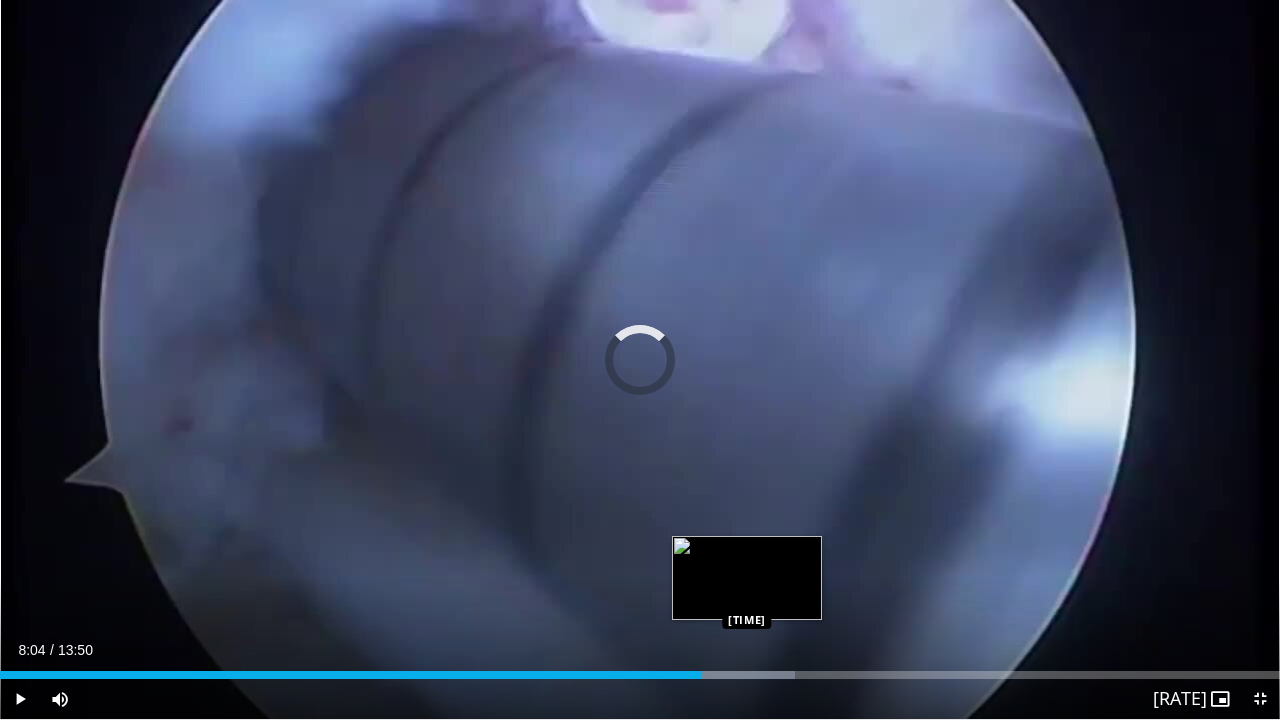 click at bounding box center (722, 675) 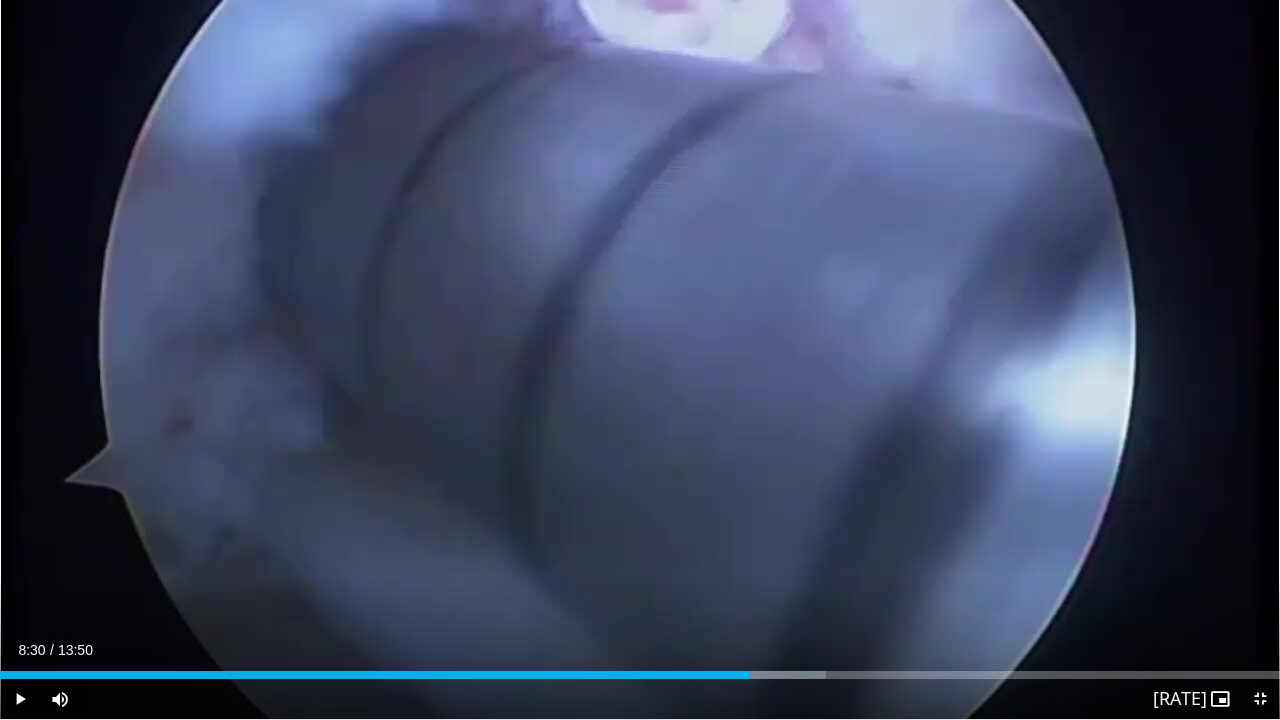 click at bounding box center [764, 675] 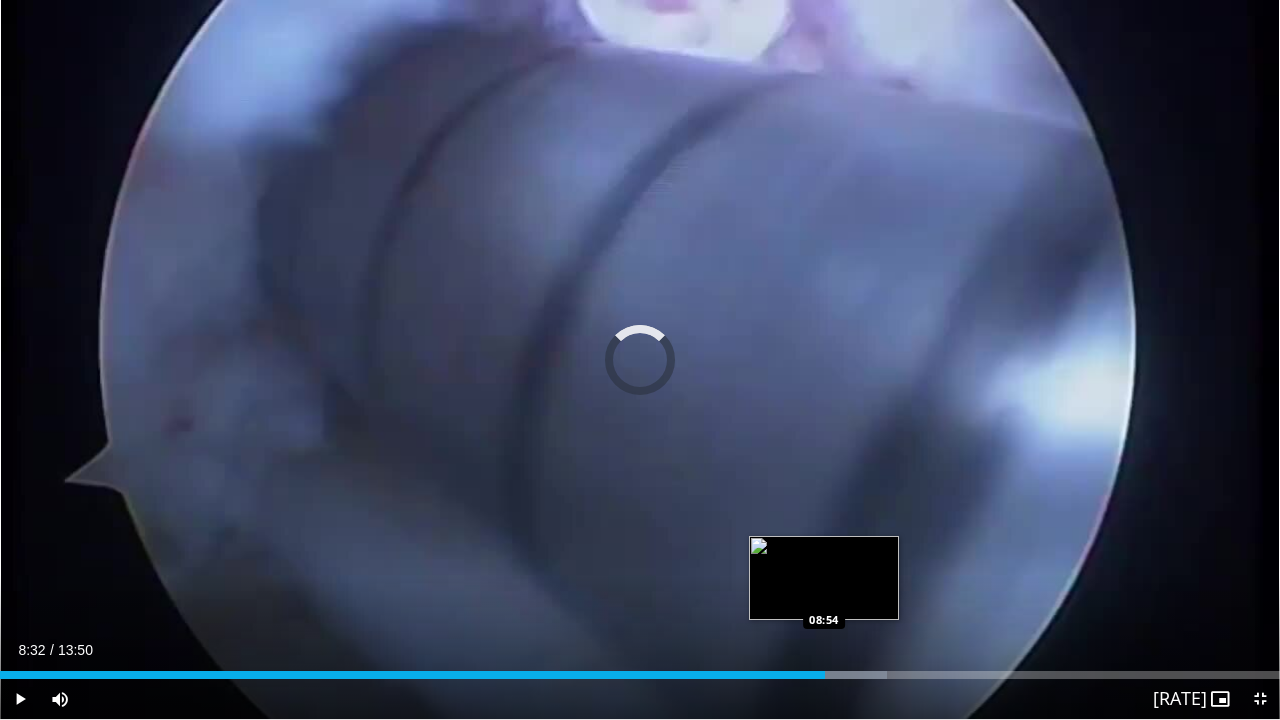 click on "Loaded :  69.27% 08:32 08:54" at bounding box center [640, 675] 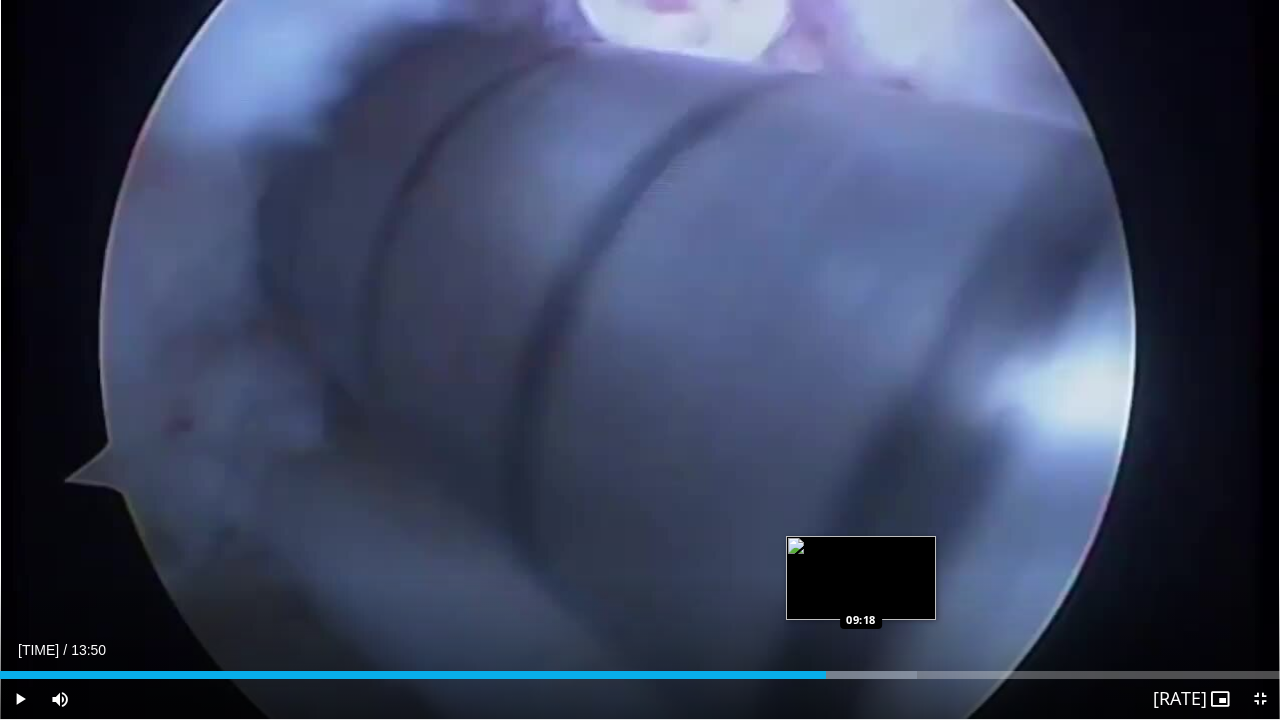 click at bounding box center [848, 675] 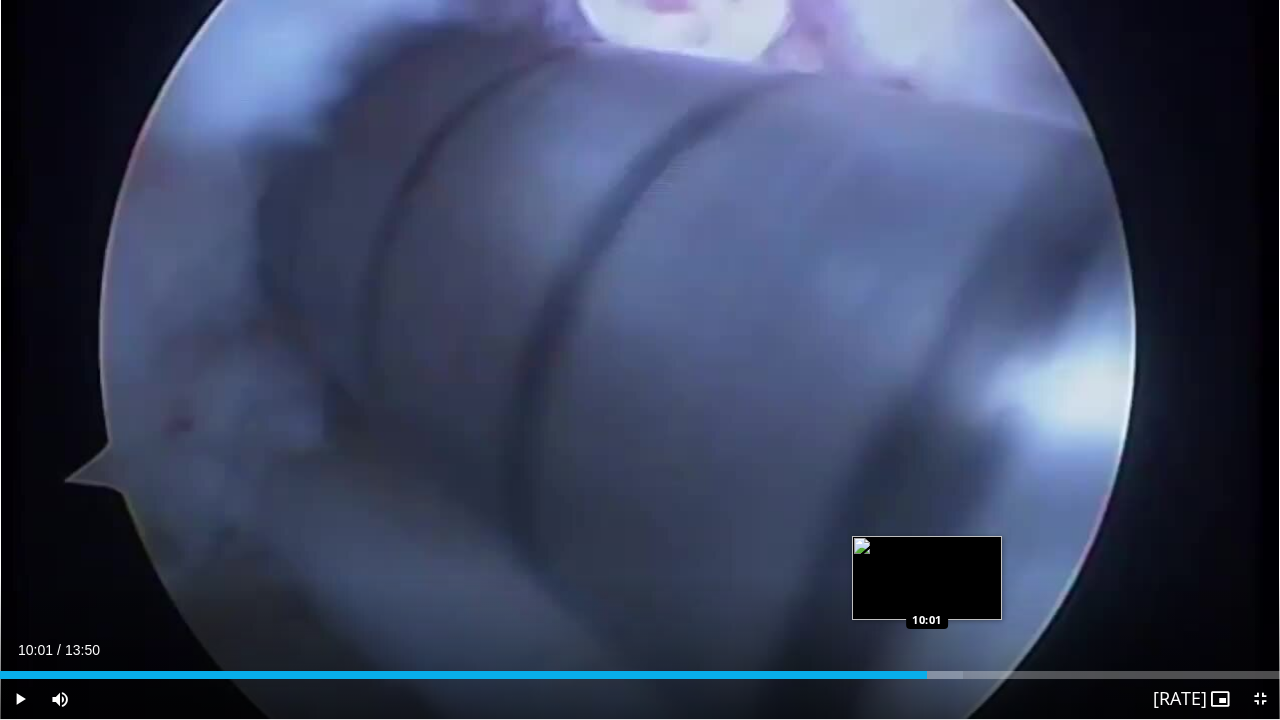 click on "Loaded :  75.25% 10:01 10:01" at bounding box center (640, 675) 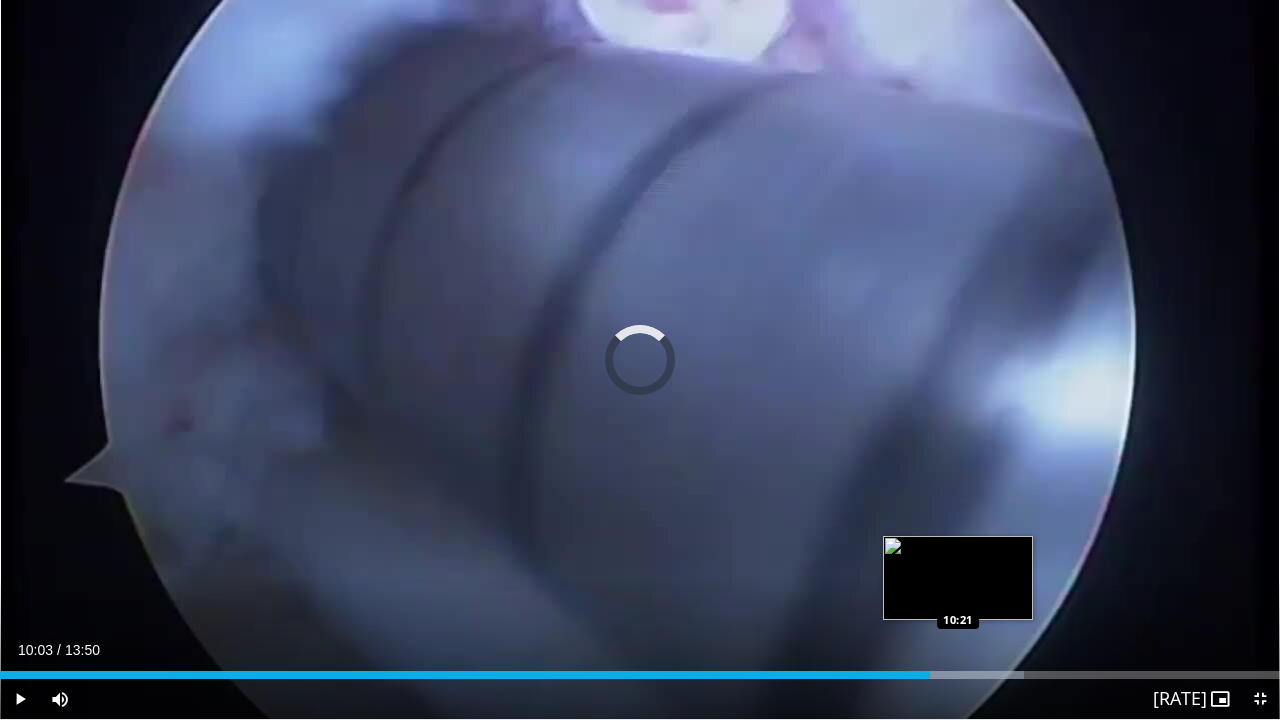 click at bounding box center [953, 675] 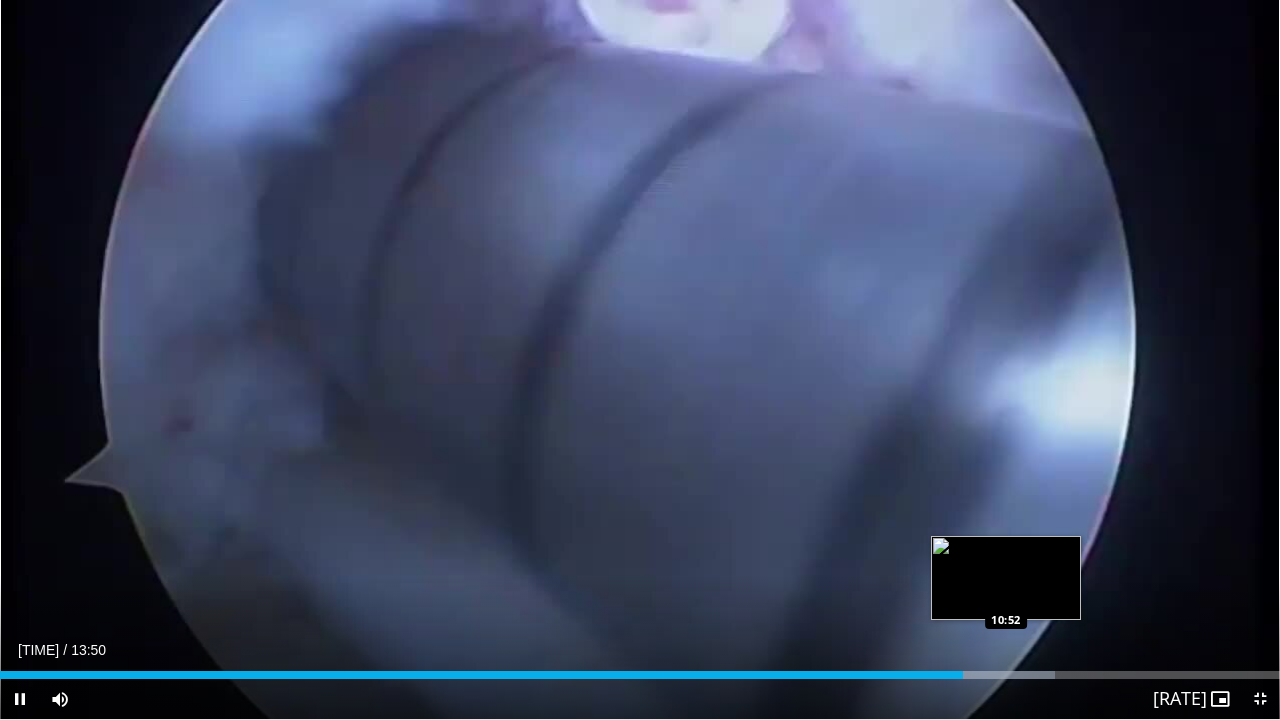 click at bounding box center [986, 675] 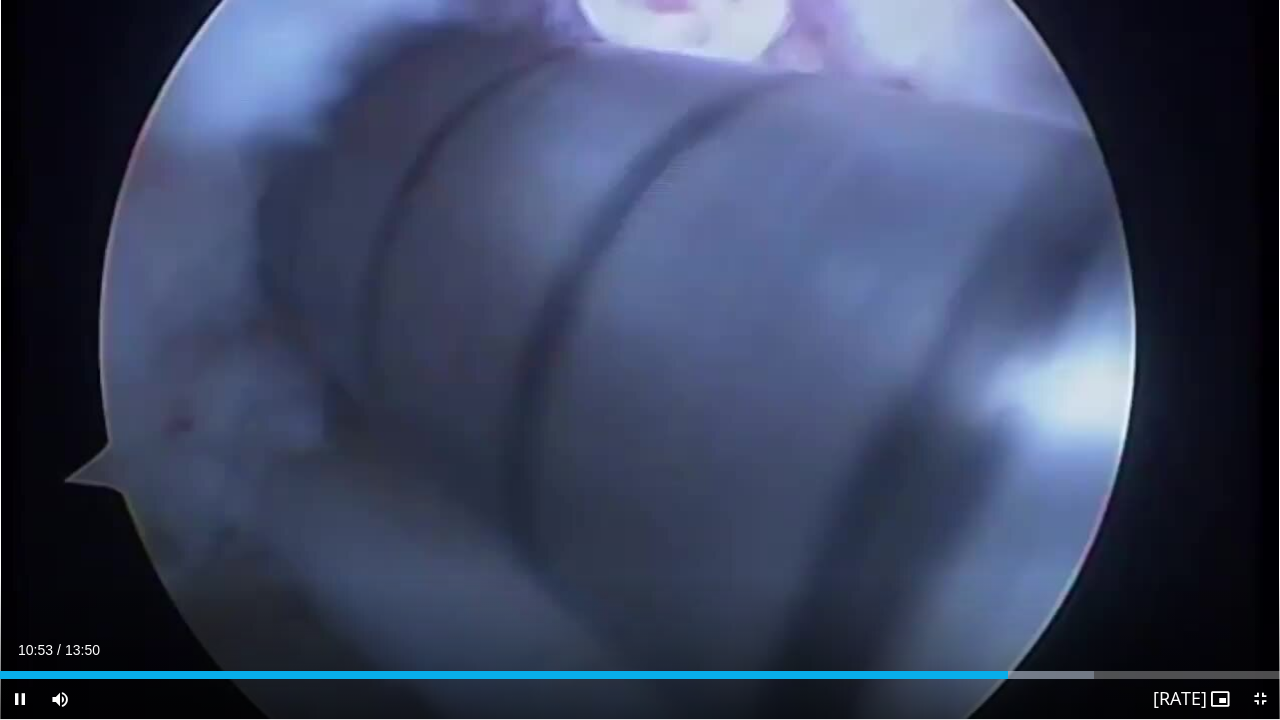 click on "Current Time  10:53 / Duration  13:50 Pause Skip Backward Skip Forward Mute 100% Loaded :  85.50% 10:53 11:06 Stream Type  LIVE Seek to live, currently behind live LIVE   1x Playback Rate 0.5x 0.75x 1x , selected 1.25x 1.5x 1.75x 2x Chapters Chapters Descriptions descriptions off , selected Captions captions settings , opens captions settings dialog captions off , selected Audio Track en (Main) , selected Exit Fullscreen Enable picture-in-picture mode" at bounding box center (640, 699) 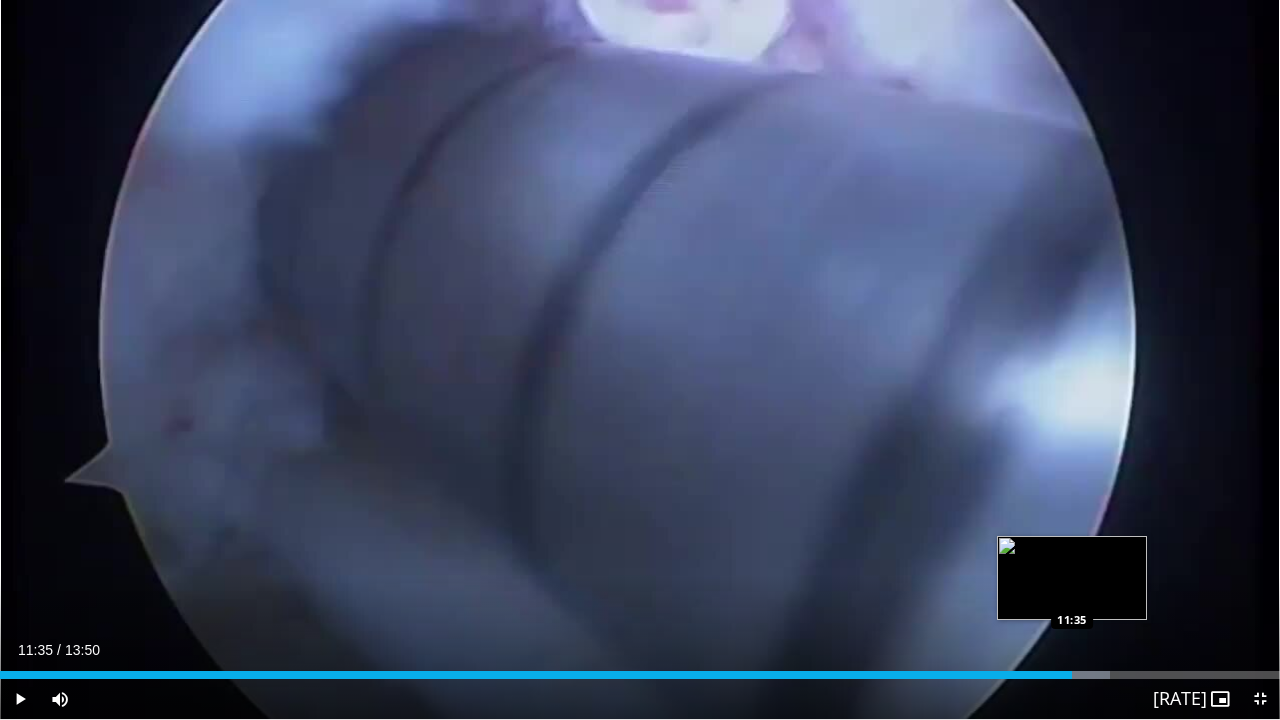 click at bounding box center [1036, 675] 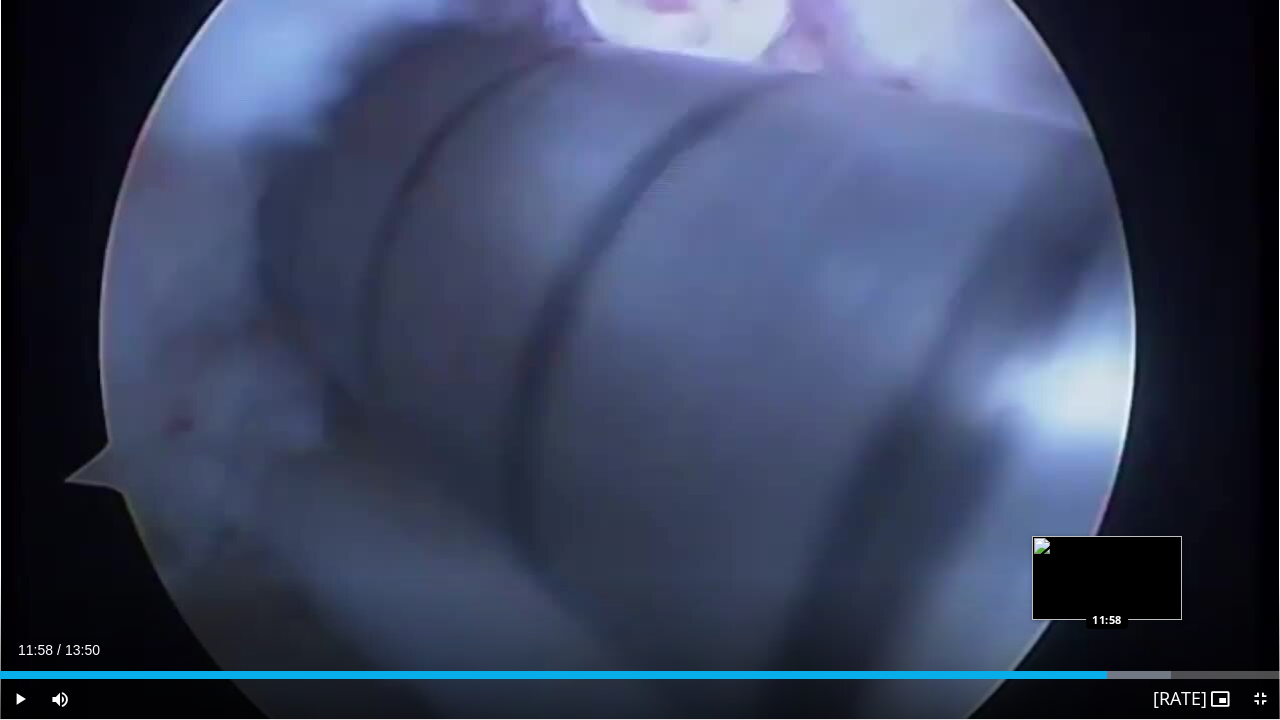 click on "Loaded :  91.52% 11:58 11:58" at bounding box center [640, 675] 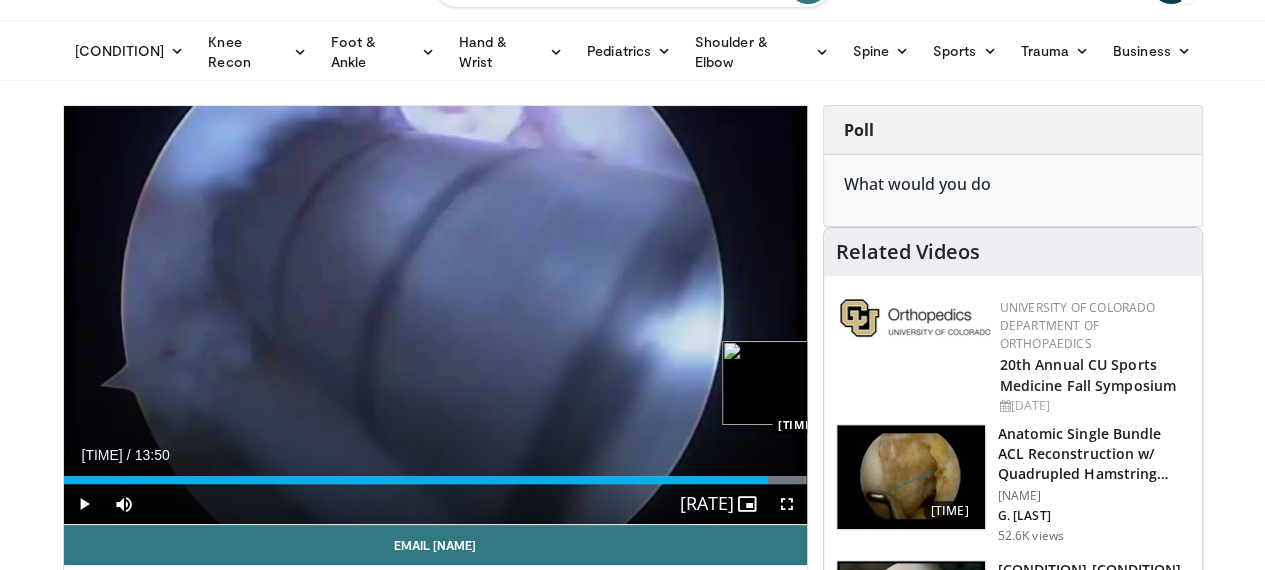 click on "Loaded :  99.95% 13:07 13:06" at bounding box center (435, 480) 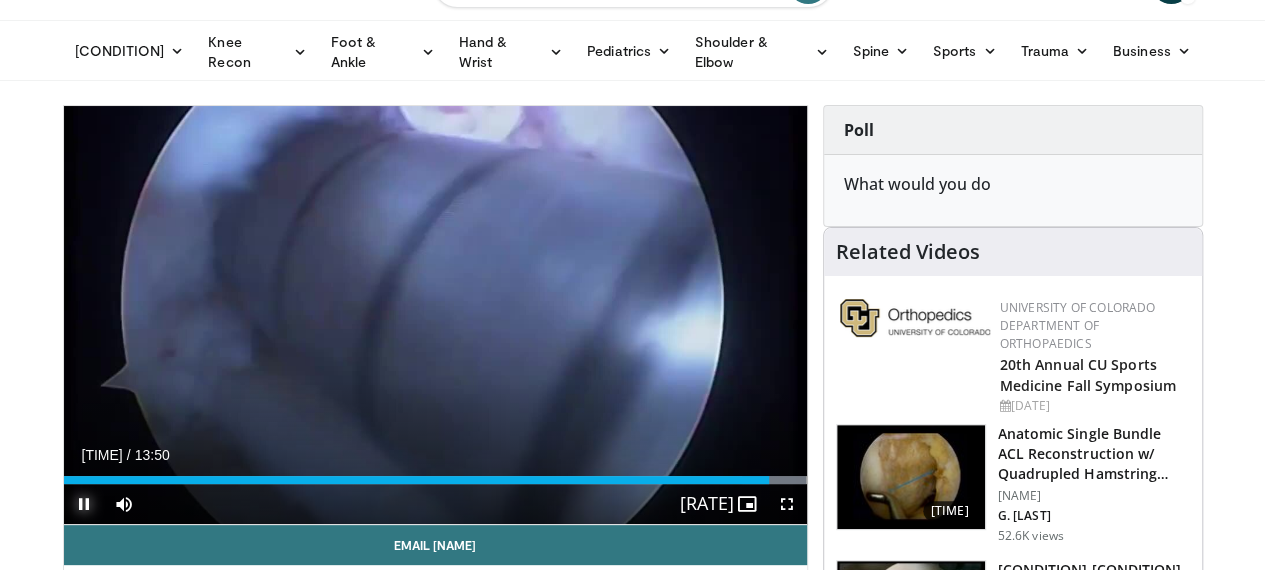 click at bounding box center (84, 504) 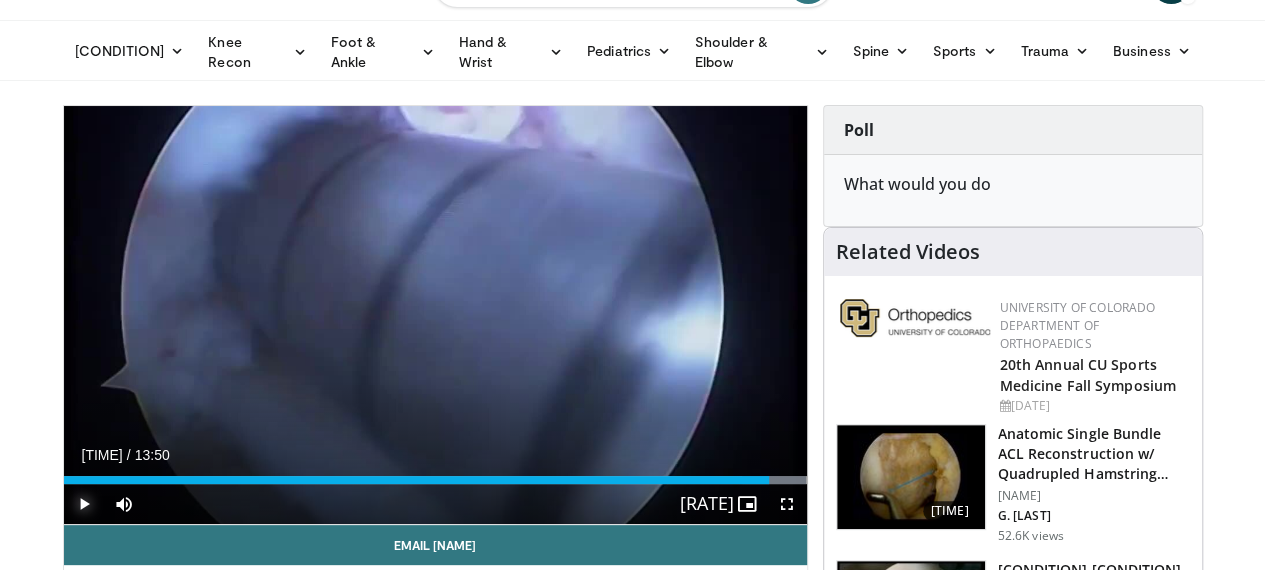 scroll, scrollTop: 0, scrollLeft: 0, axis: both 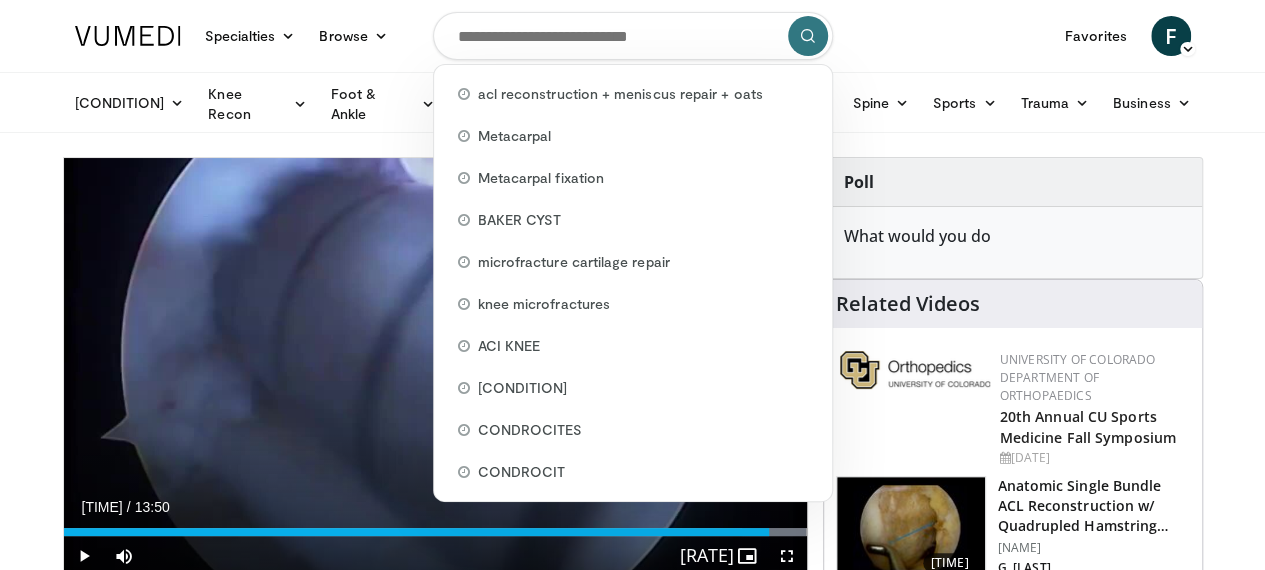 click at bounding box center [633, 36] 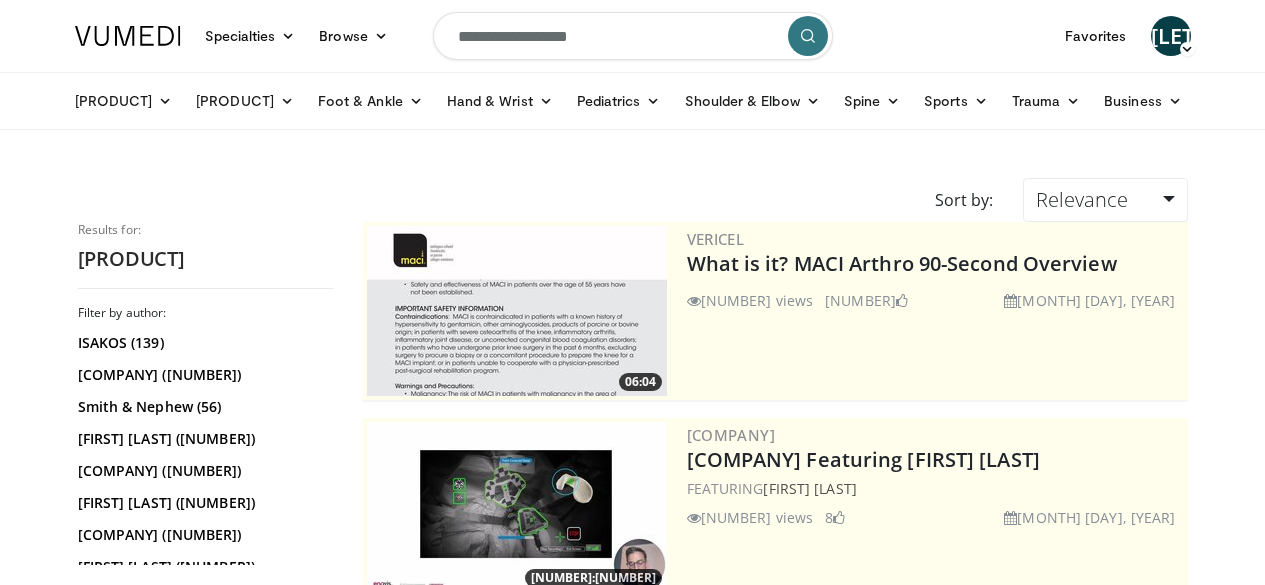 scroll, scrollTop: 0, scrollLeft: 0, axis: both 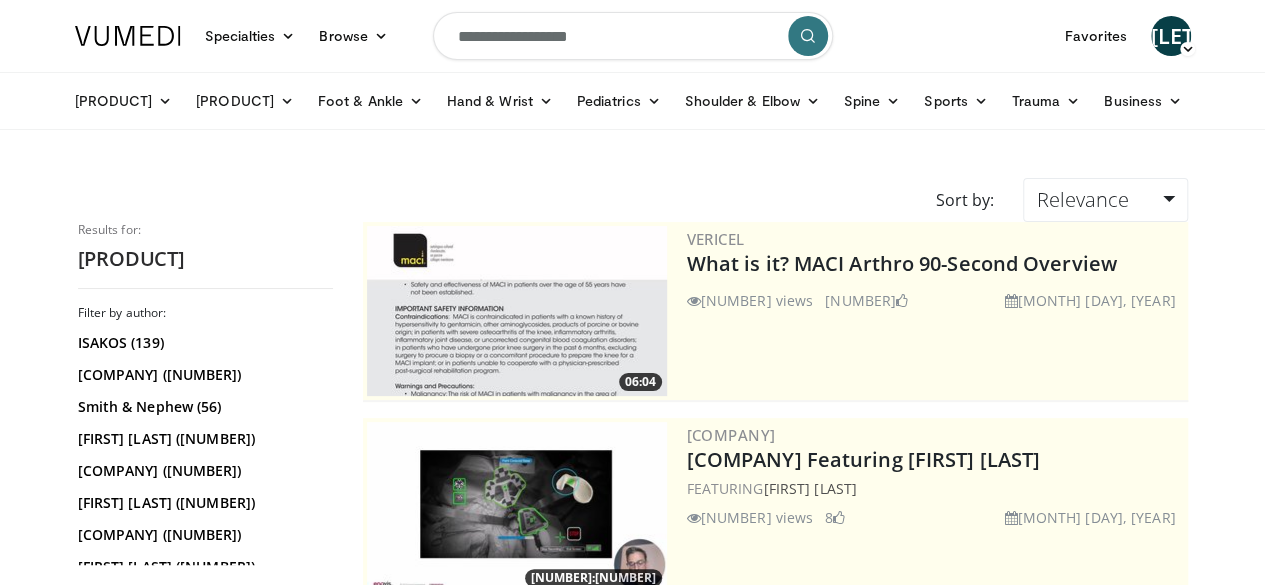 click on "**********" at bounding box center [633, 36] 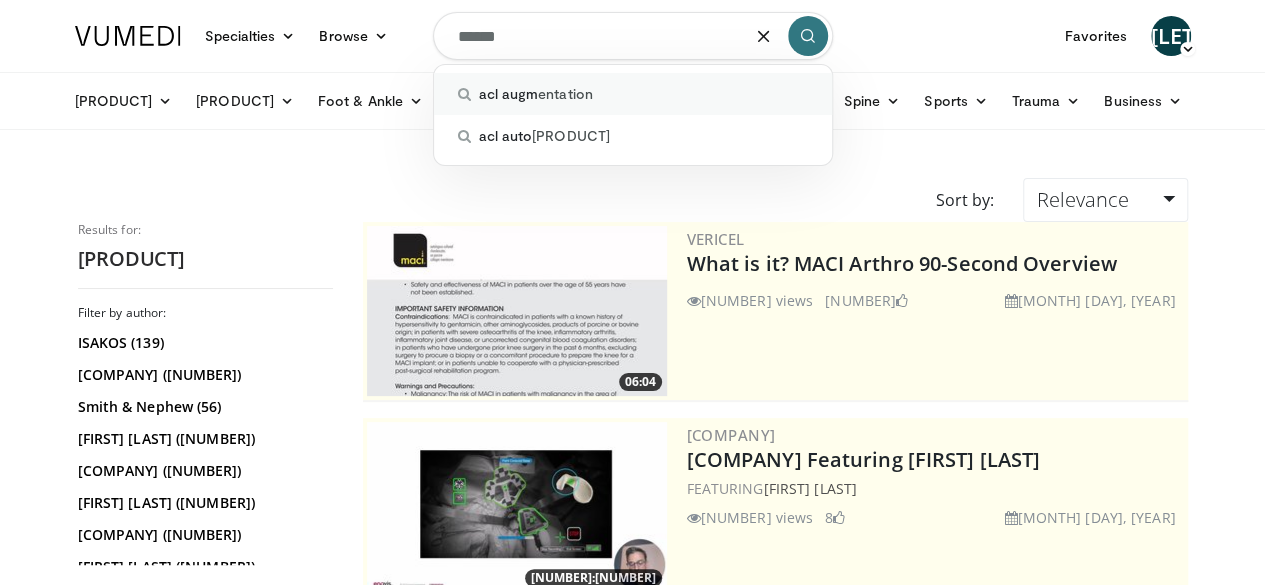 type on "******" 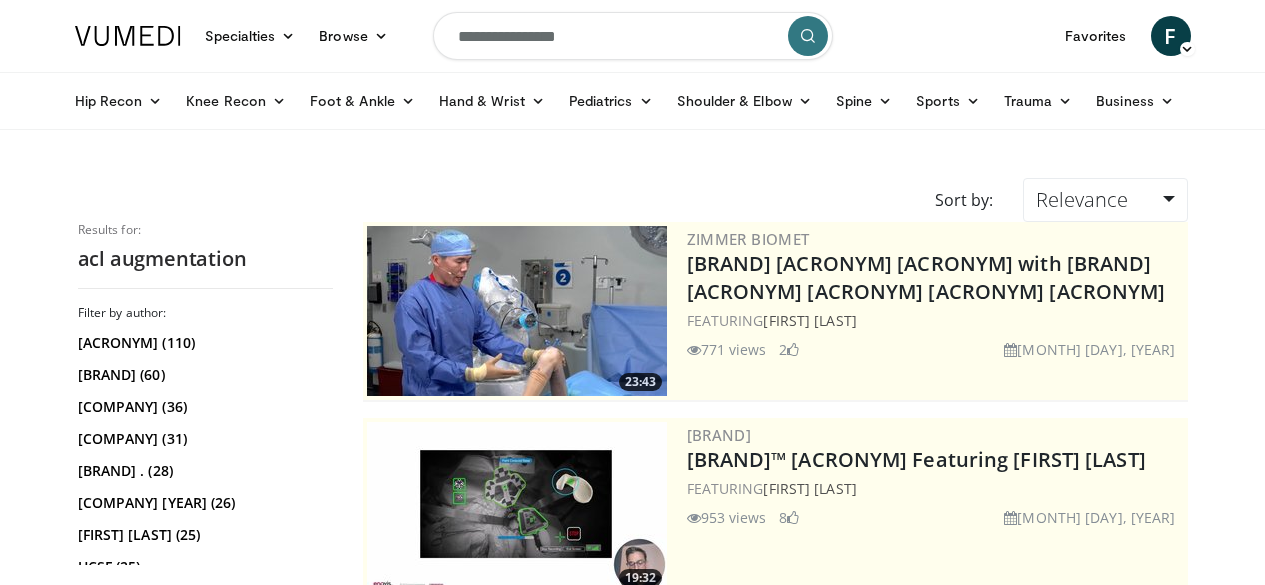 scroll, scrollTop: 0, scrollLeft: 0, axis: both 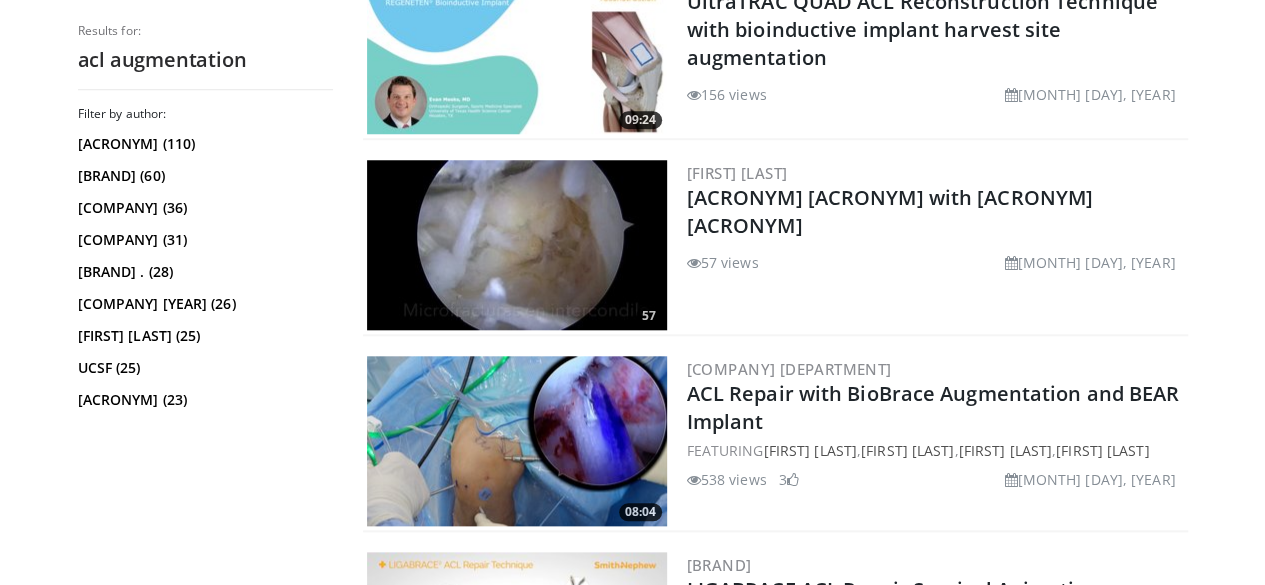 click at bounding box center [517, 245] 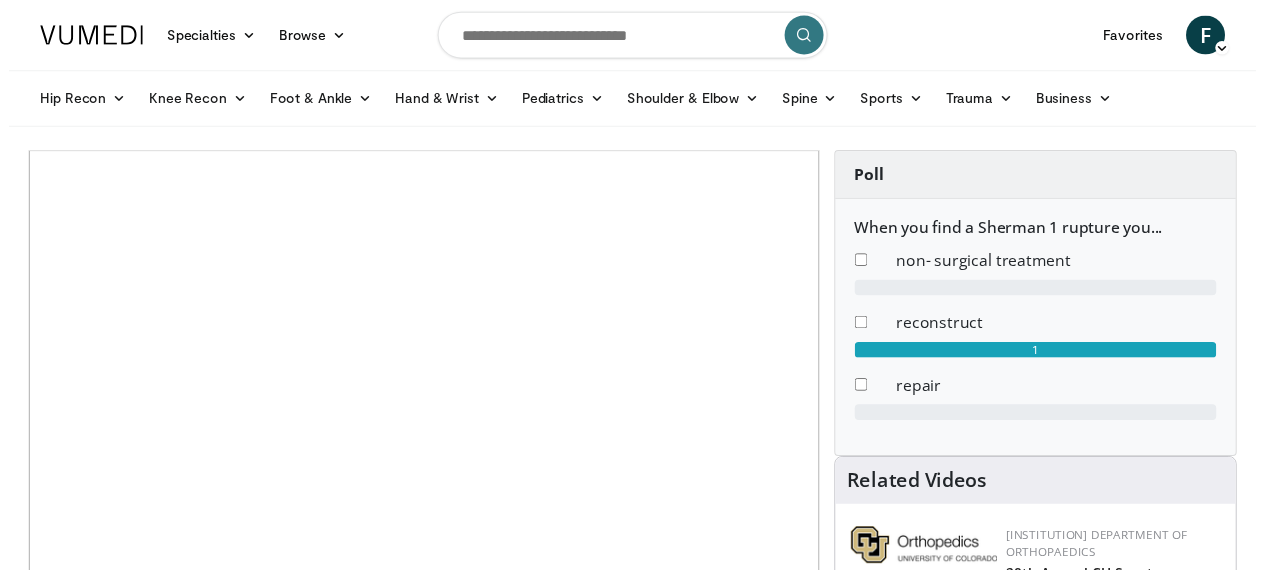 scroll, scrollTop: 0, scrollLeft: 0, axis: both 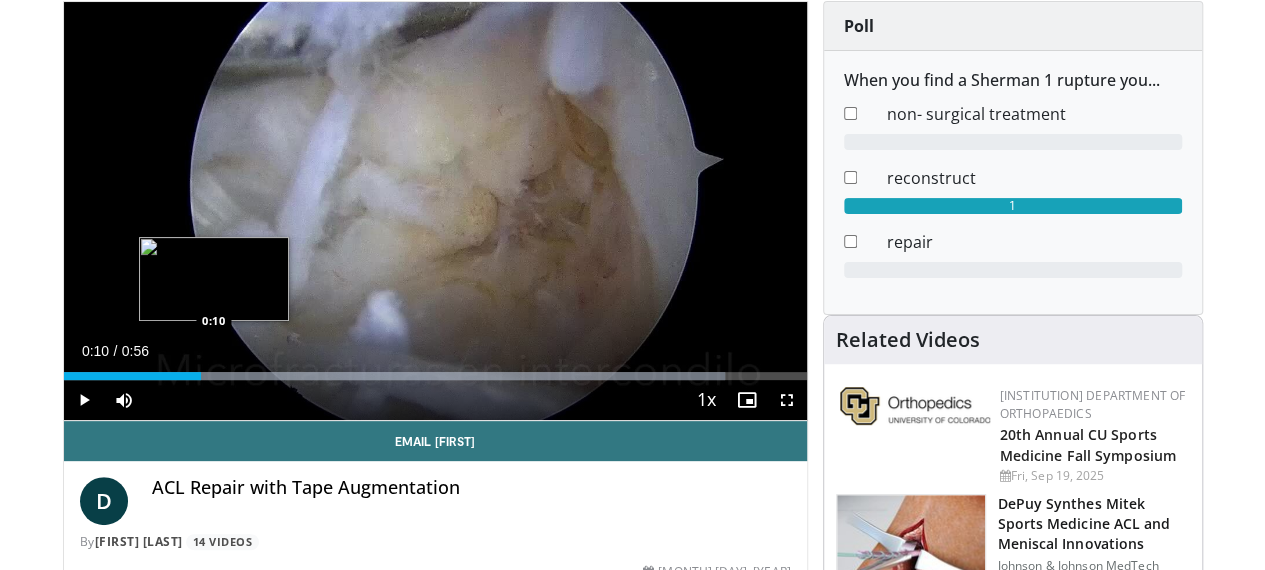 click on "Loaded :  89.07% 0:10 0:10" at bounding box center (435, 370) 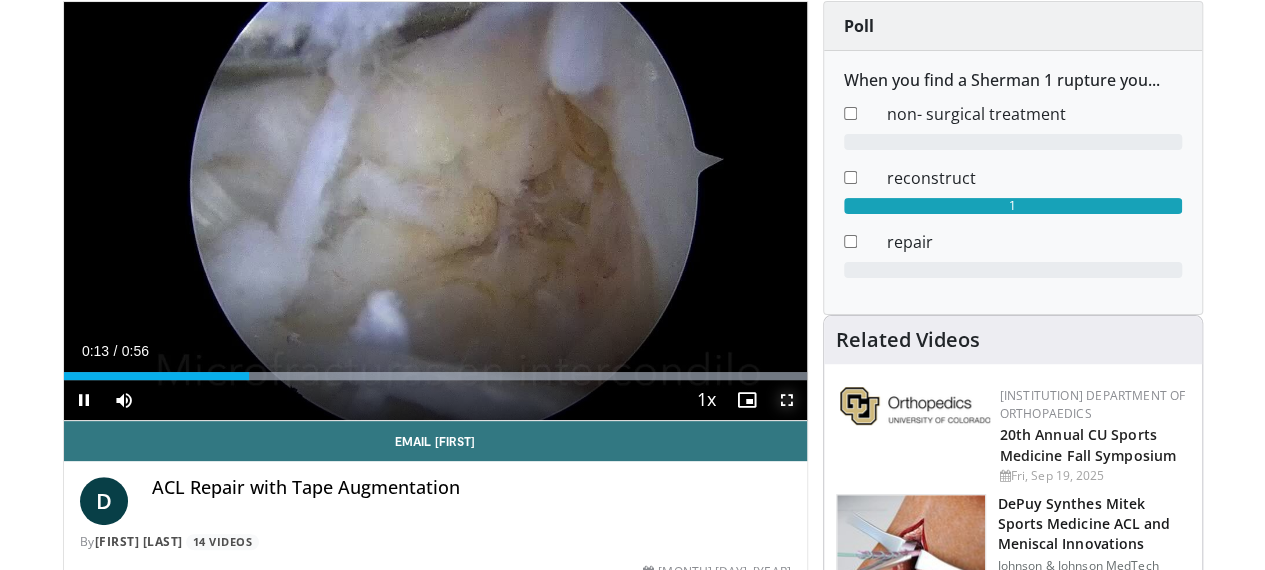 click at bounding box center [787, 400] 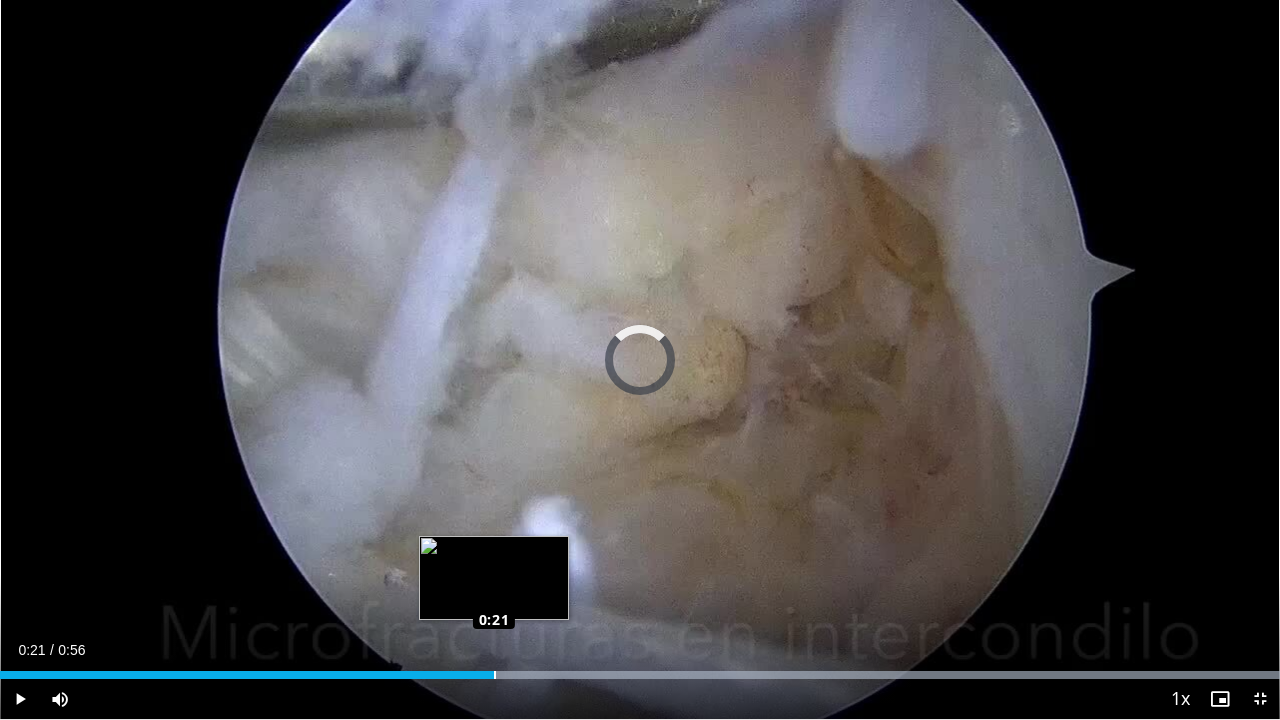 click on "Loaded :  100.00% 0:20 0:21" at bounding box center [640, 675] 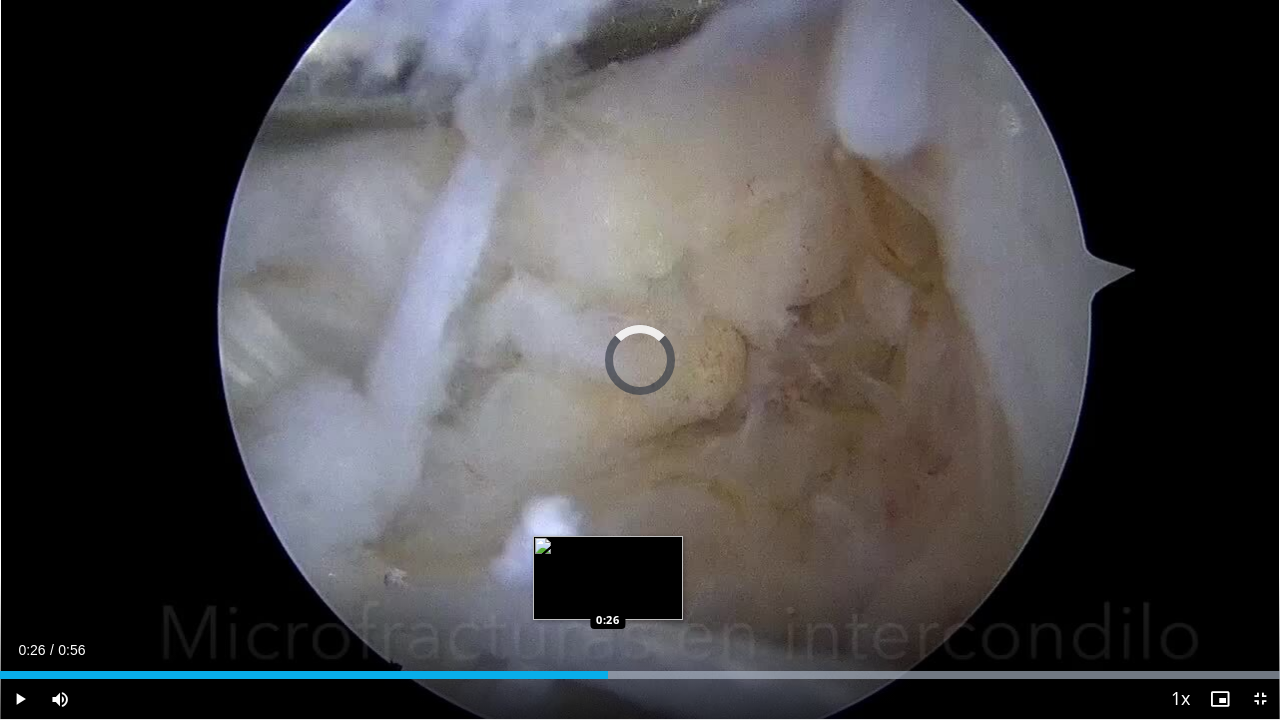 click at bounding box center (754, 675) 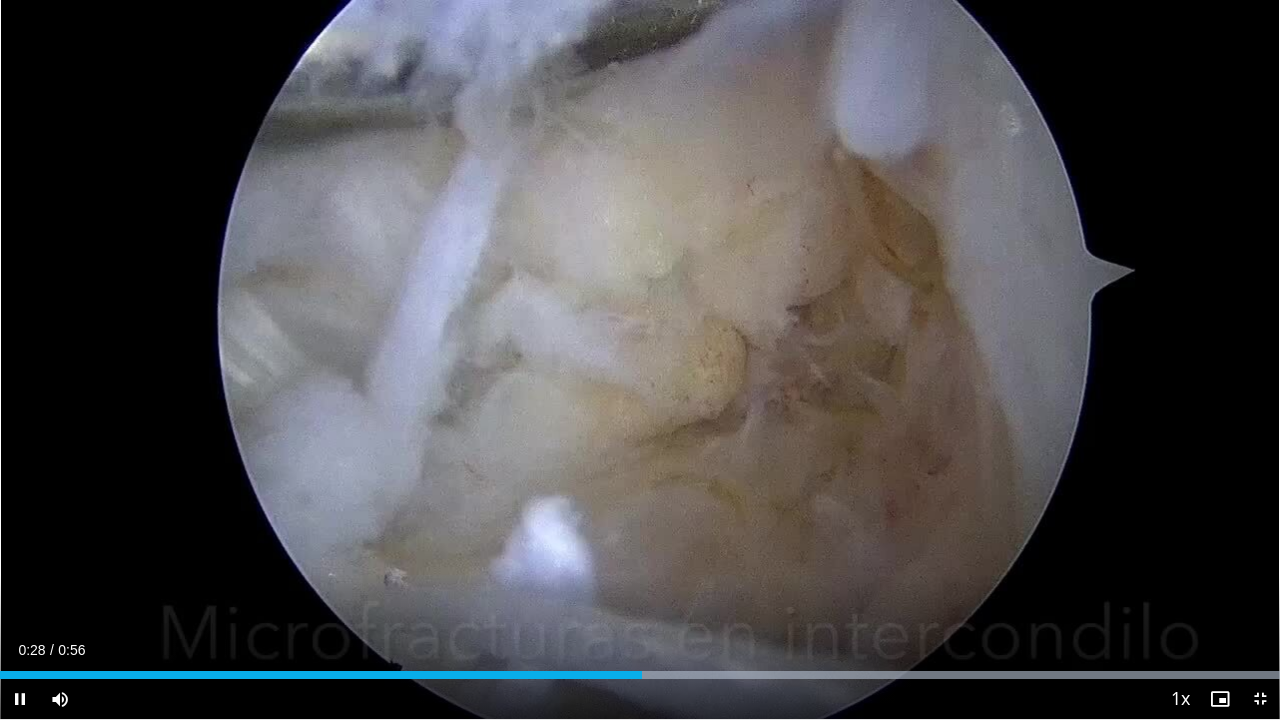 click on "Current Time  0:28 / Duration  0:56 Pause Skip Backward Skip Forward Mute Loaded :  100.00% 0:28 0:28 Stream Type  LIVE Seek to live, currently behind live LIVE   1x Playback Rate 0.5x 0.75x 1x , selected 1.25x 1.5x 1.75x 2x Chapters Chapters Descriptions descriptions off , selected Captions captions settings , opens captions settings dialog captions off , selected Audio Track default , selected Exit Fullscreen Enable picture-in-picture mode" at bounding box center (640, 699) 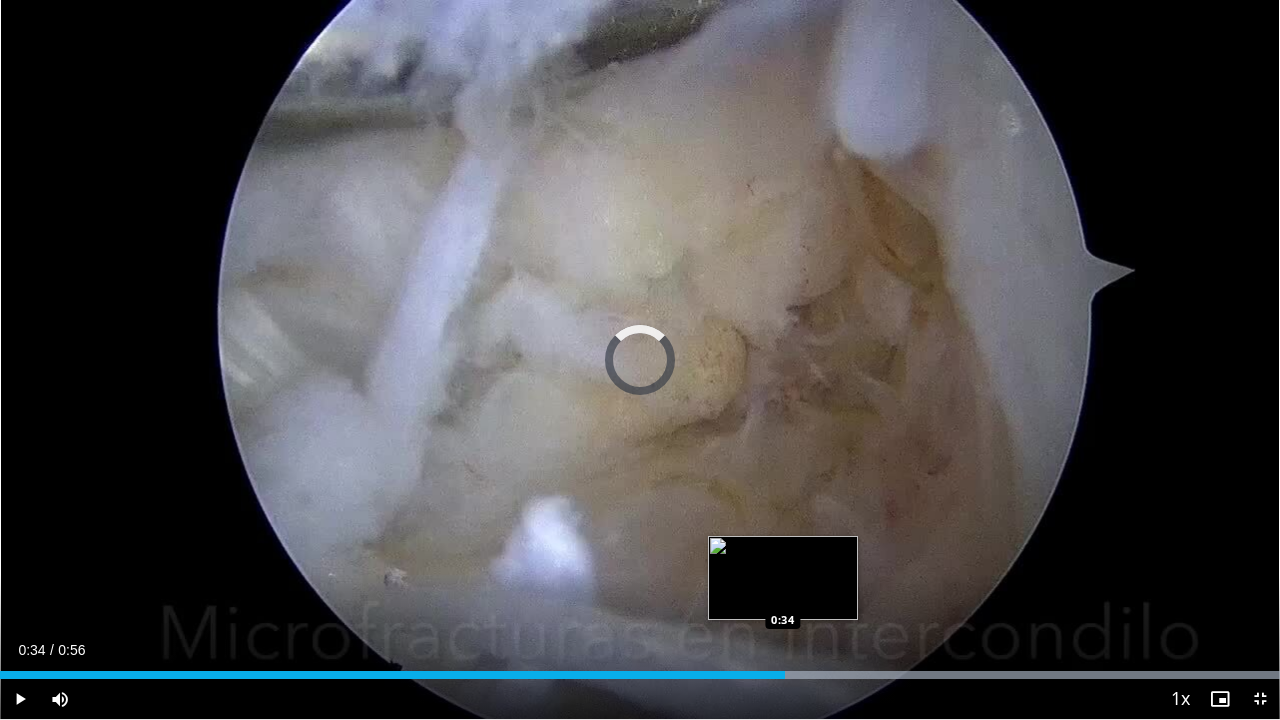 click at bounding box center (754, 675) 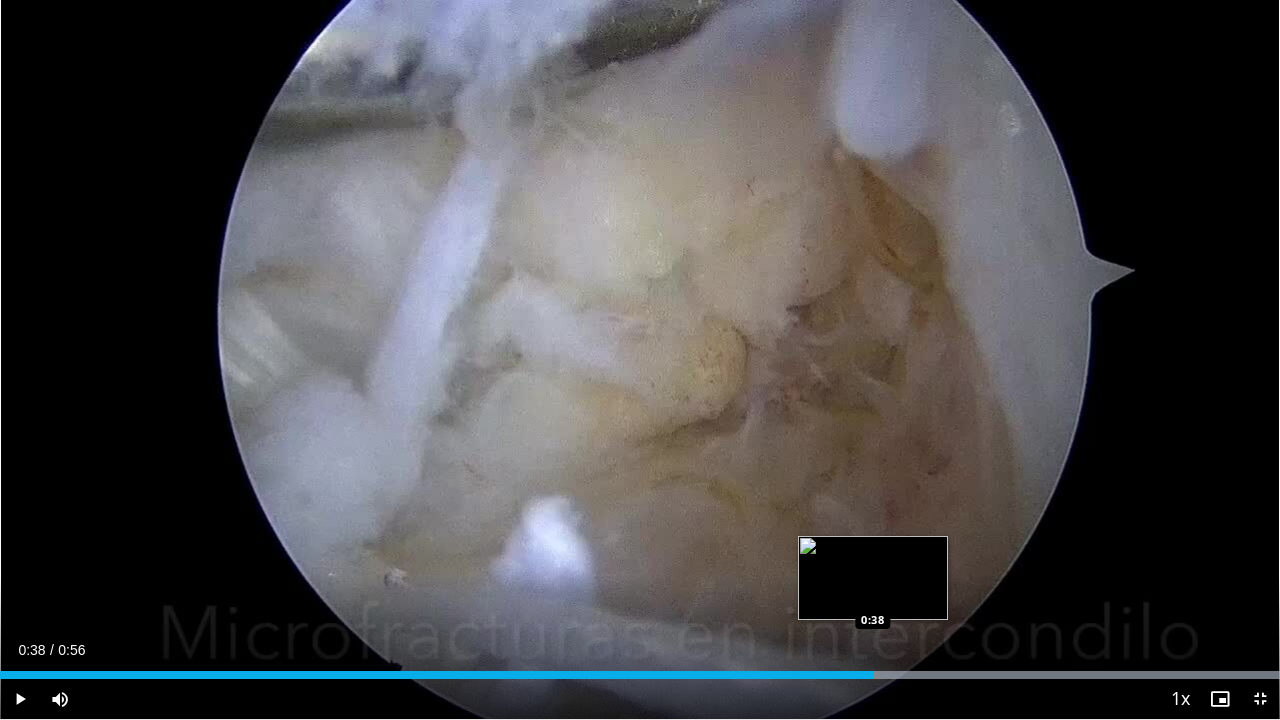 click at bounding box center (754, 675) 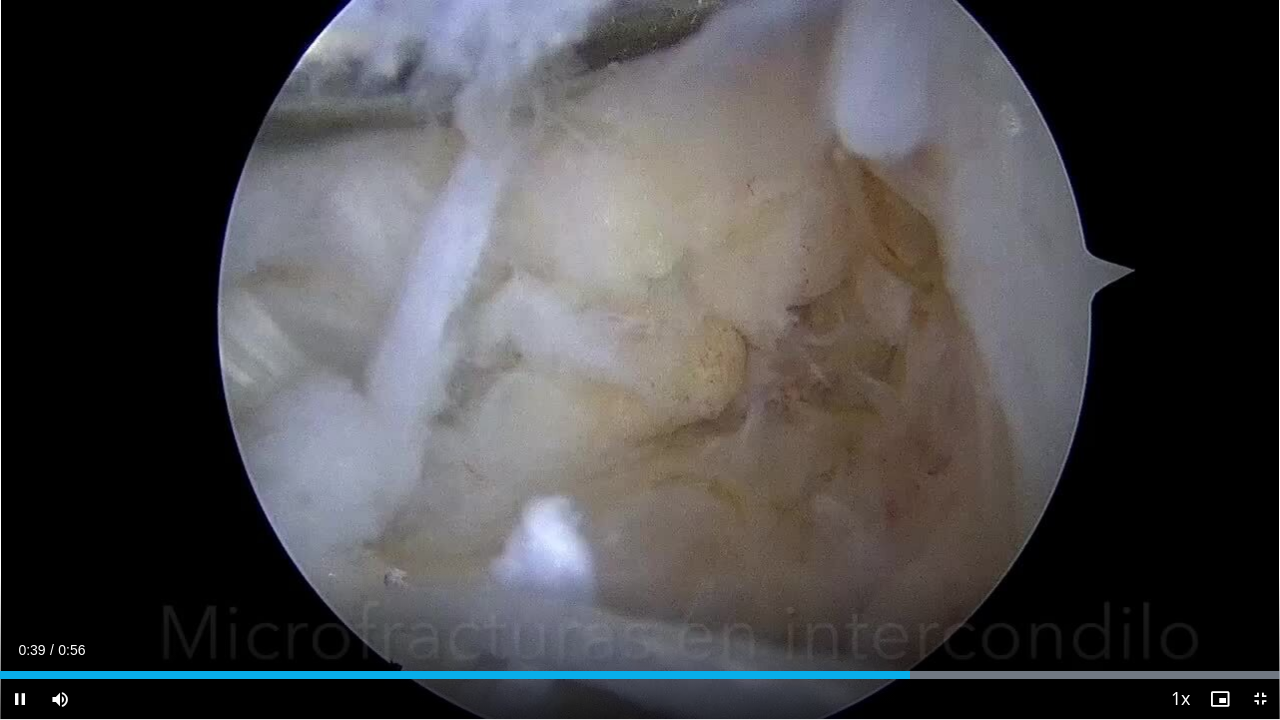 click on "Current Time  0:39 / Duration  0:56 Pause Skip Backward Skip Forward Mute Loaded :  100.00% 0:39 0:38 Stream Type  LIVE Seek to live, currently behind live LIVE   1x Playback Rate 0.5x 0.75x 1x , selected 1.25x 1.5x 1.75x 2x Chapters Chapters Descriptions descriptions off , selected Captions captions settings , opens captions settings dialog captions off , selected Audio Track default , selected Exit Fullscreen Enable picture-in-picture mode" at bounding box center [640, 699] 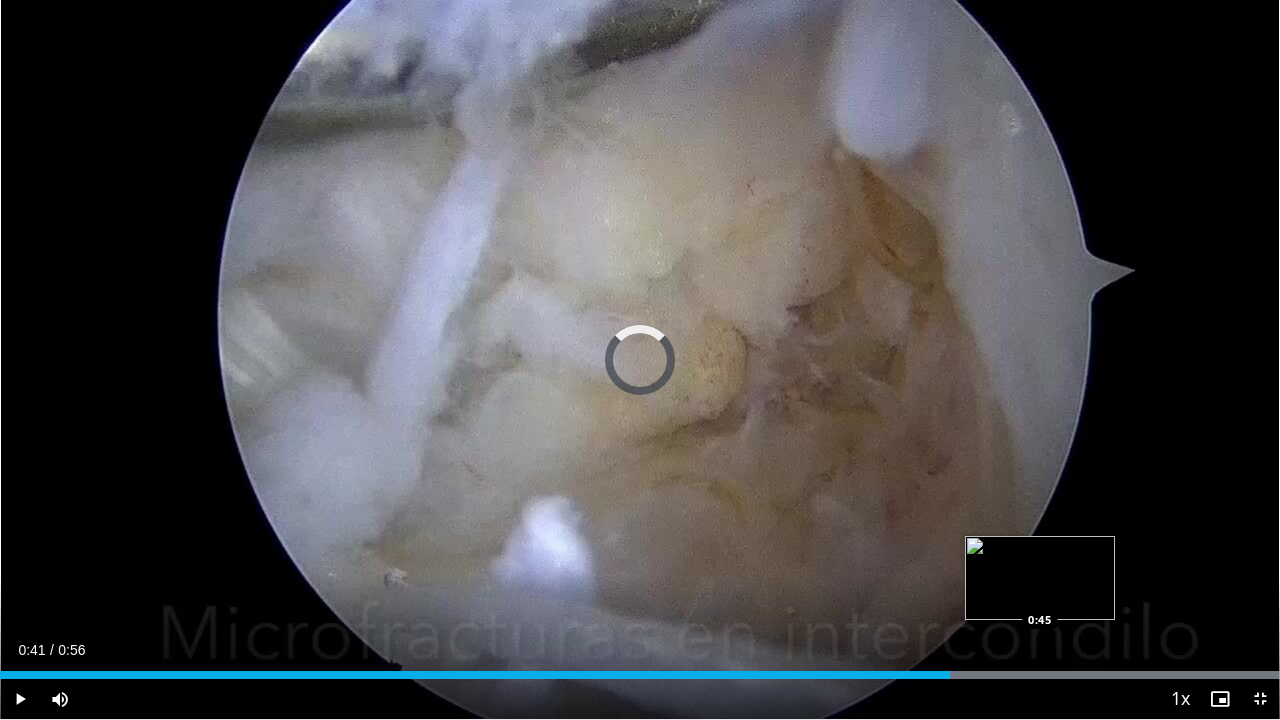 click on "Loaded :  100.00% 0:41 0:45" at bounding box center [640, 669] 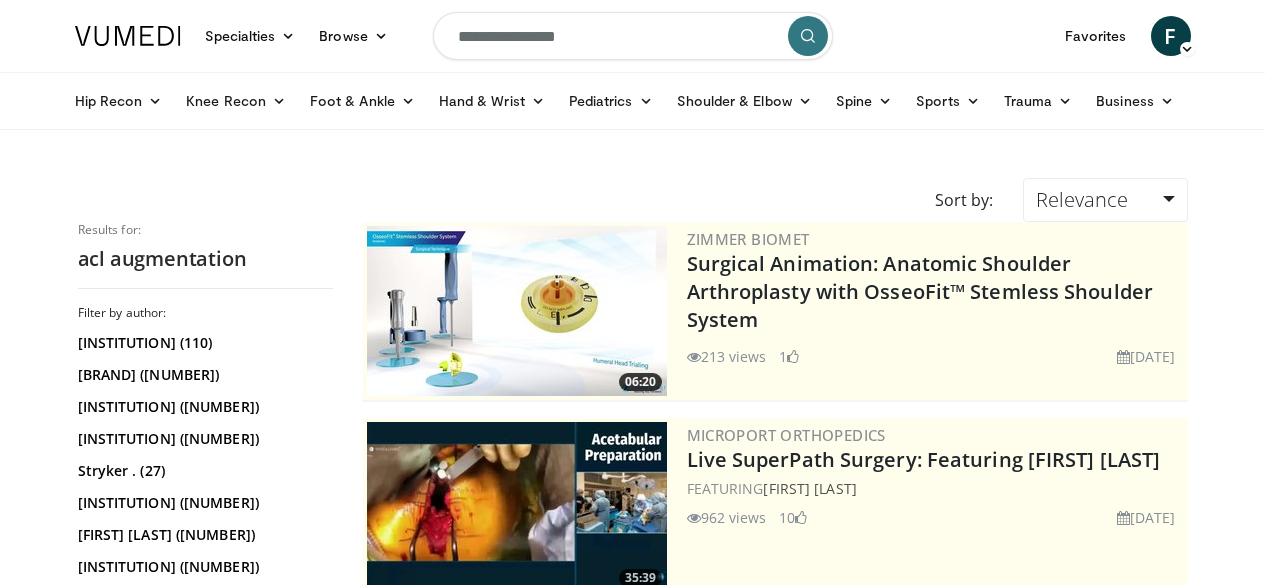 scroll, scrollTop: 850, scrollLeft: 0, axis: vertical 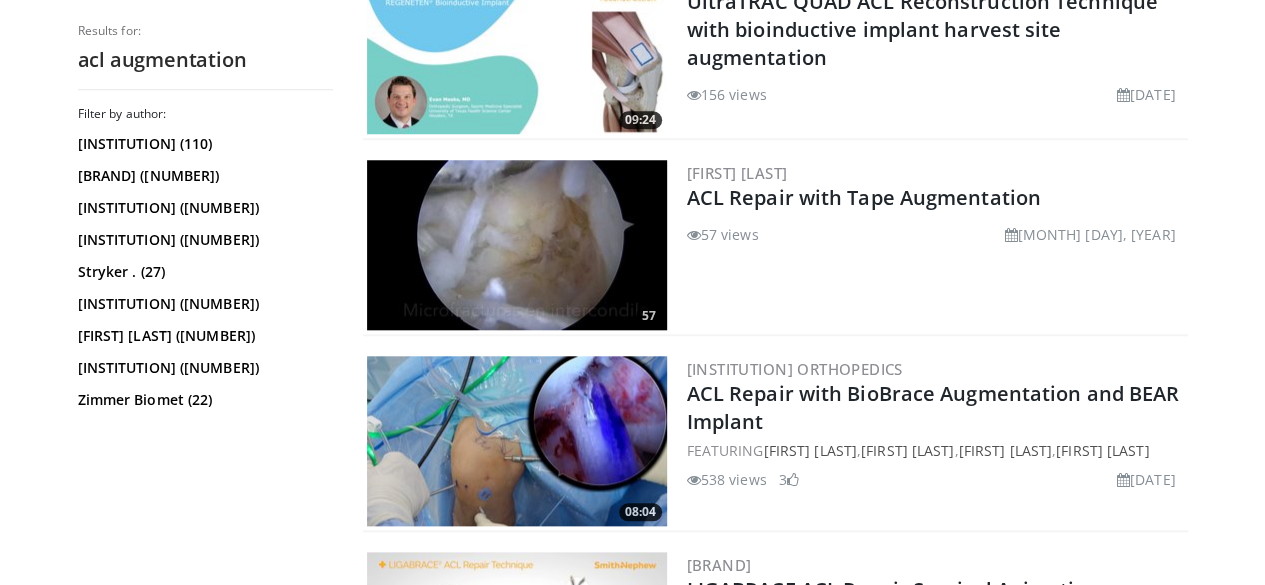 click at bounding box center (517, 441) 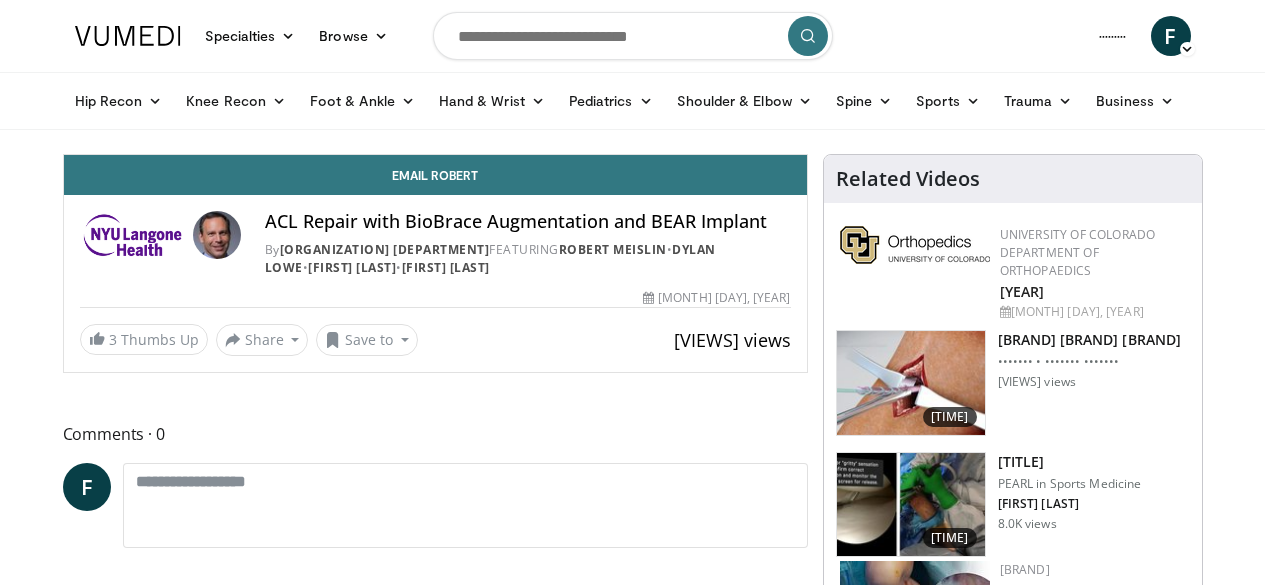 scroll, scrollTop: 0, scrollLeft: 0, axis: both 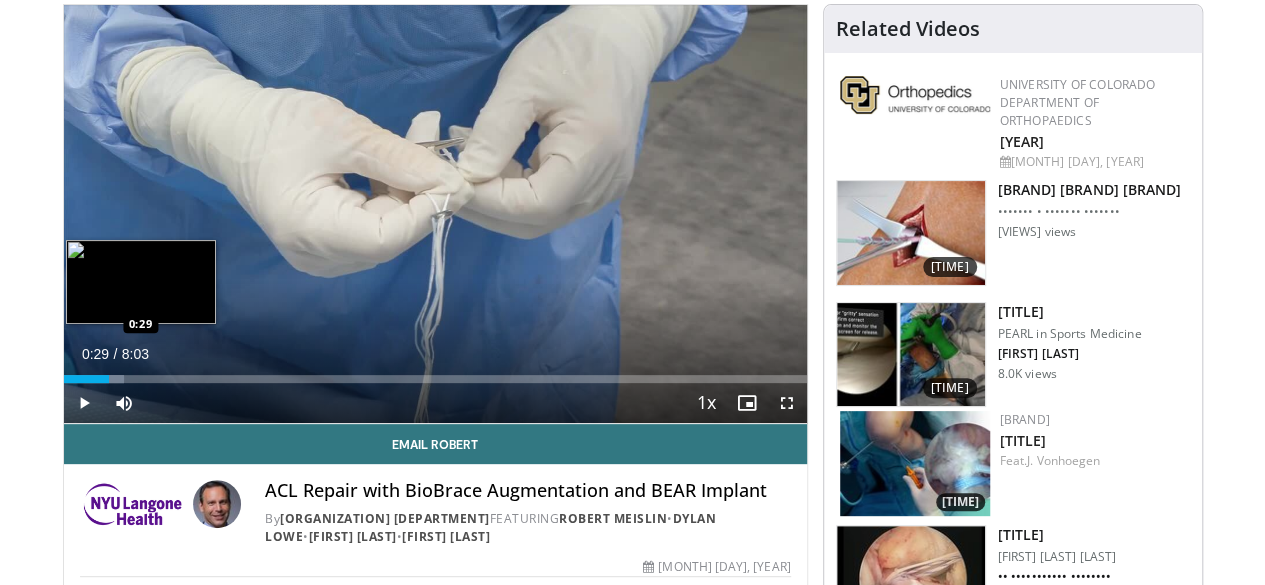 click on "Loaded :  8.19% 0:29 0:29" at bounding box center (435, 379) 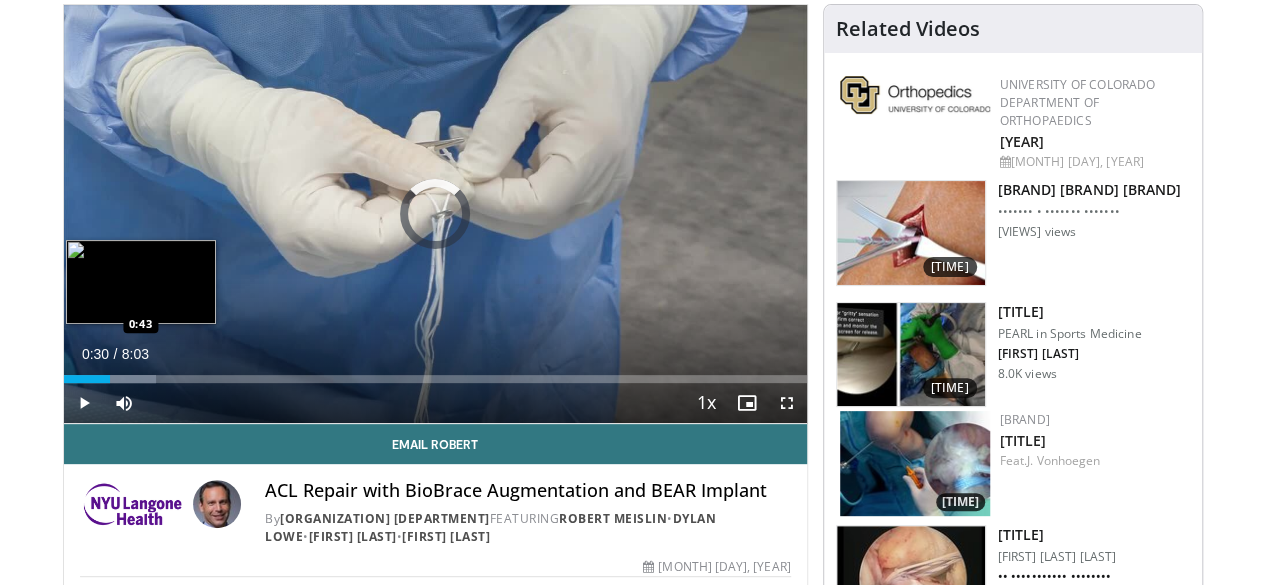 click at bounding box center [111, 379] 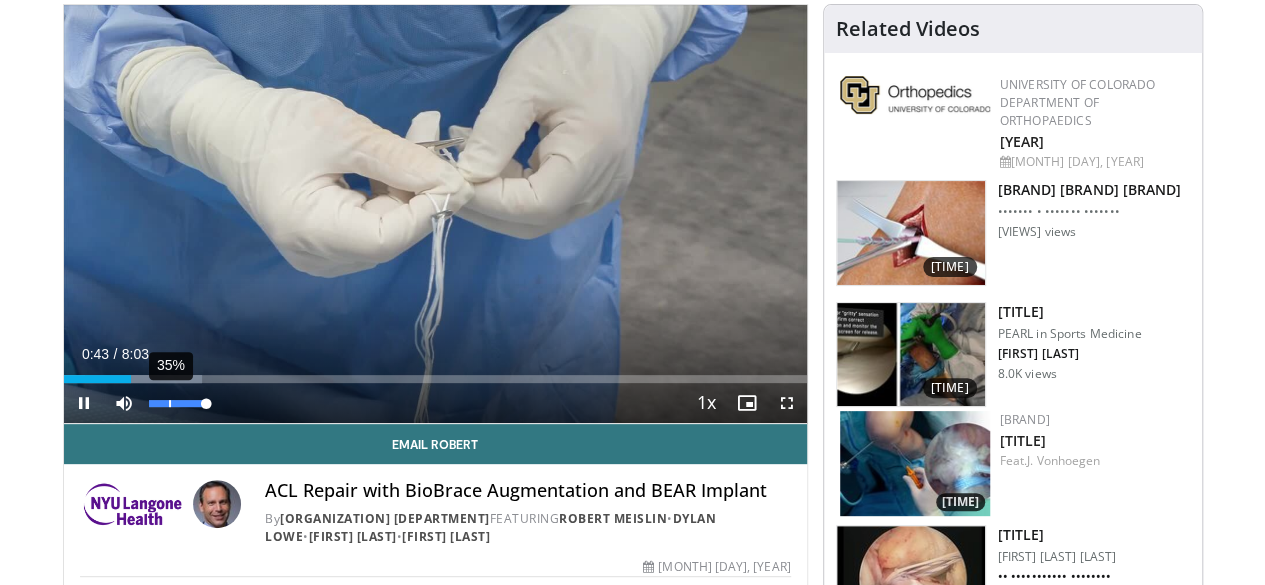 click on "**********" at bounding box center (435, 214) 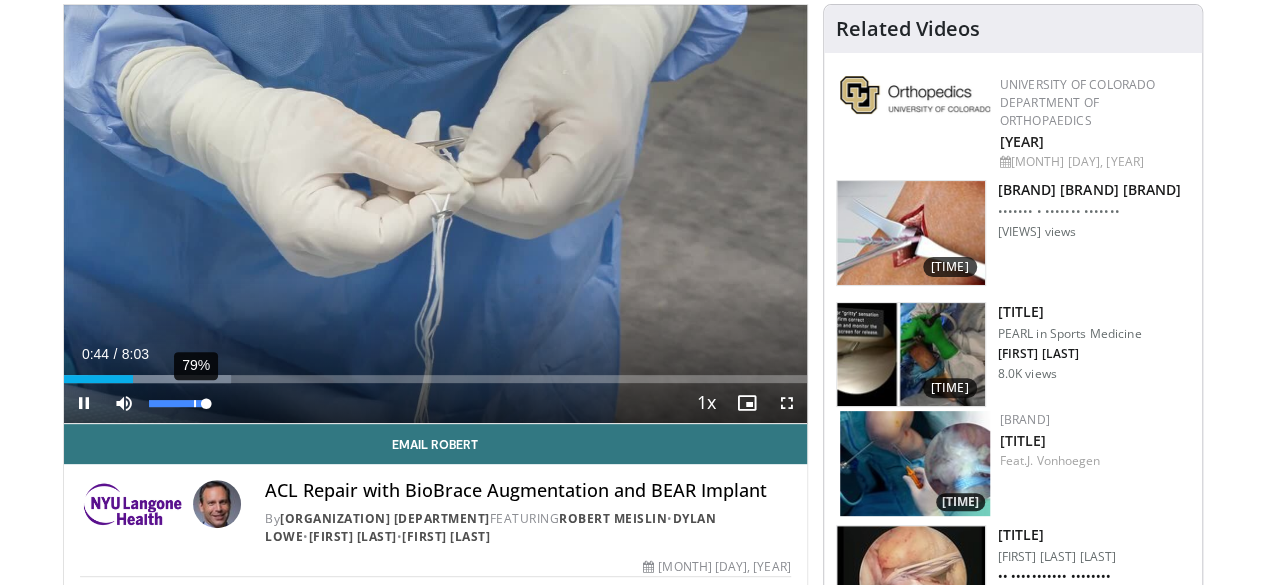 click on "79%" at bounding box center [178, 403] 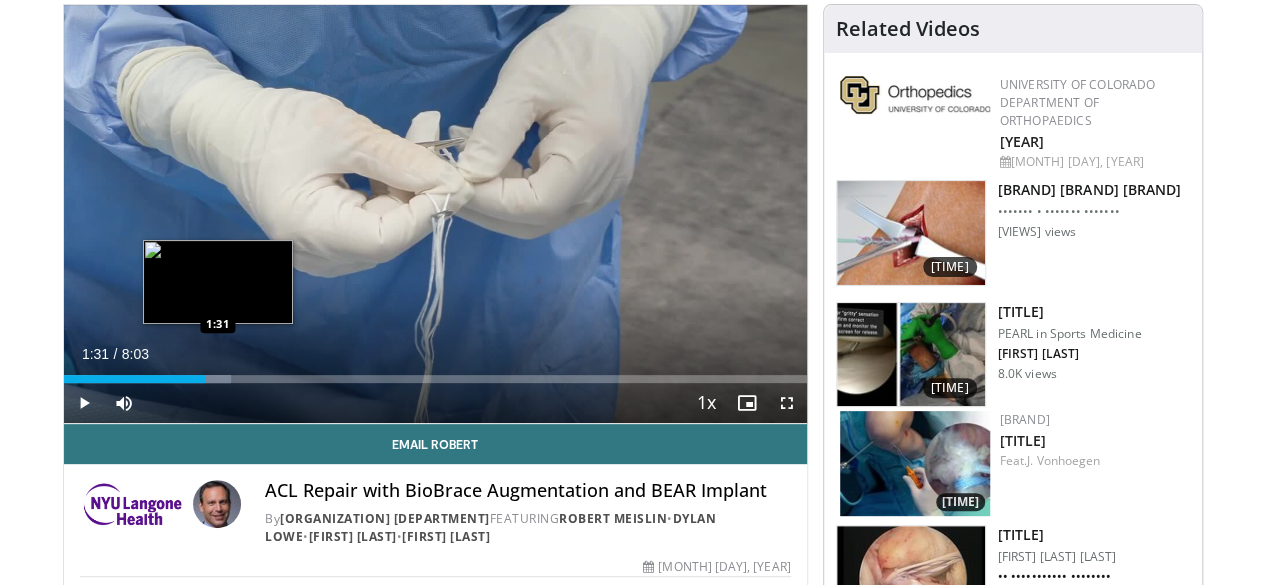 click on "Loaded : [PERCENT] [TIME] [TIME]" at bounding box center (435, 373) 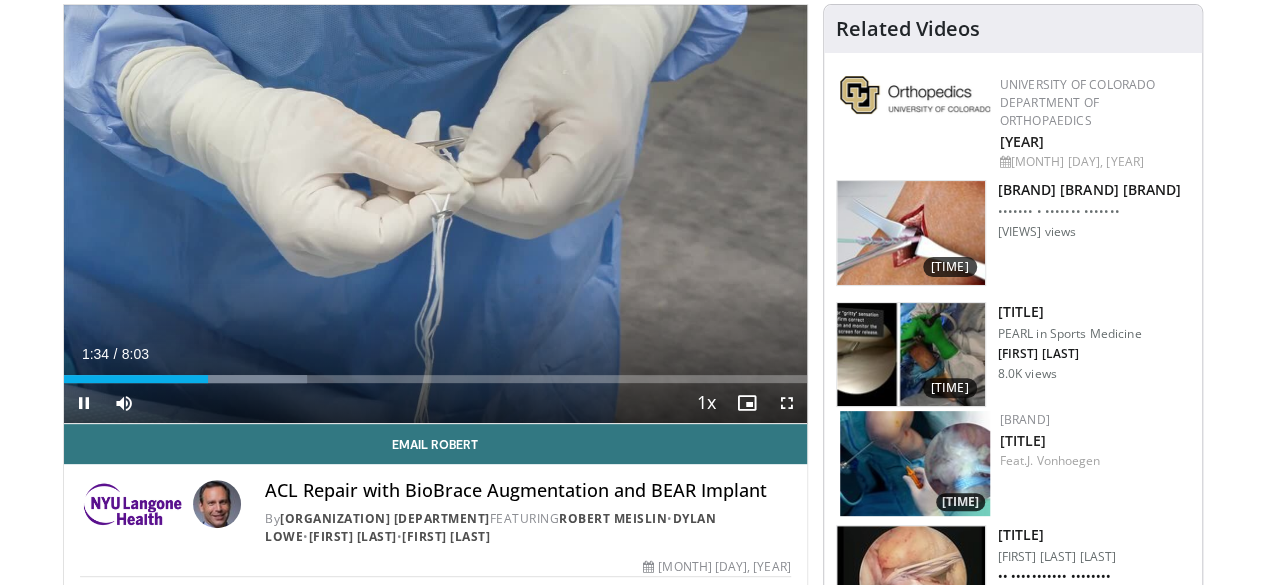 click on "••••••• ••••  •••• • ••••••••  •••• ••••• •••• •••••••• •••• ••••••• •••• ••• •••••• •  •••••• •••• •••• •••••• ••••  •••• •••• •• ••••• ••••••••• •••••• •••• ••••   •• •••••••• •••• •••• ••••• •• • •••••••• ••••• •••• ••••• •• •••••••• •••••••• •••••••••••• •••••••••••• ••• • •••••••• •••••••• •••••••• •••••••• • ••••• •••••••• •••••••• •••••• •••••••• ••• • •••••••• ••••• ••••• •• •••••• • •••••••• •••••••••• •••••• •••••••••••••••••• ••••" at bounding box center (435, 403) 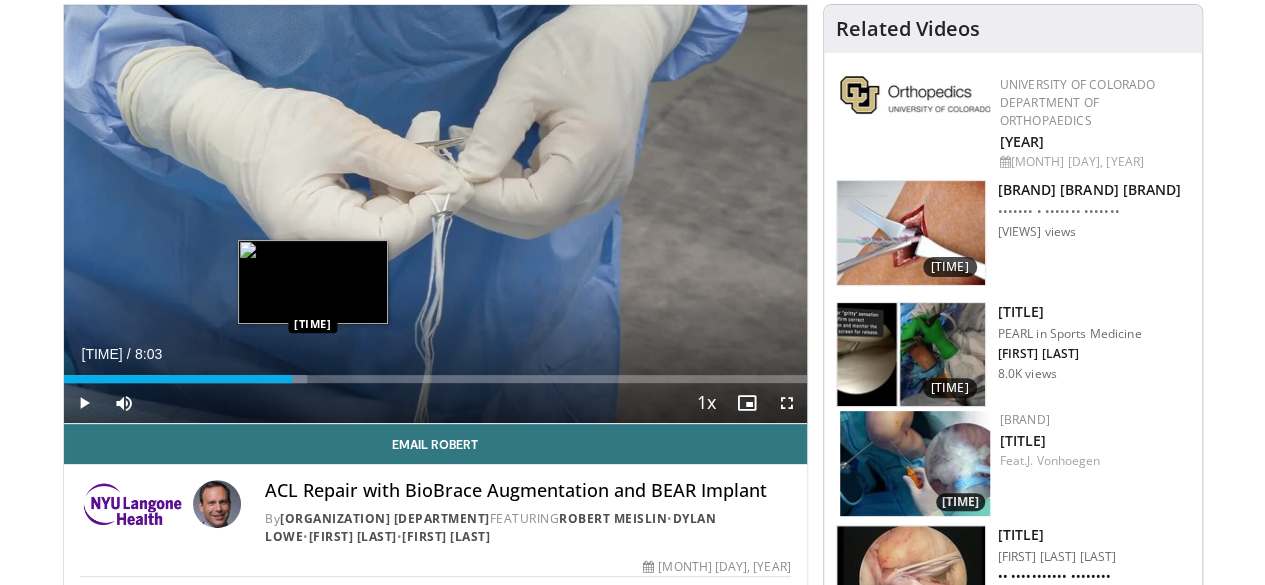 click on "Loaded :  32.79% 2:28 2:28" at bounding box center [435, 379] 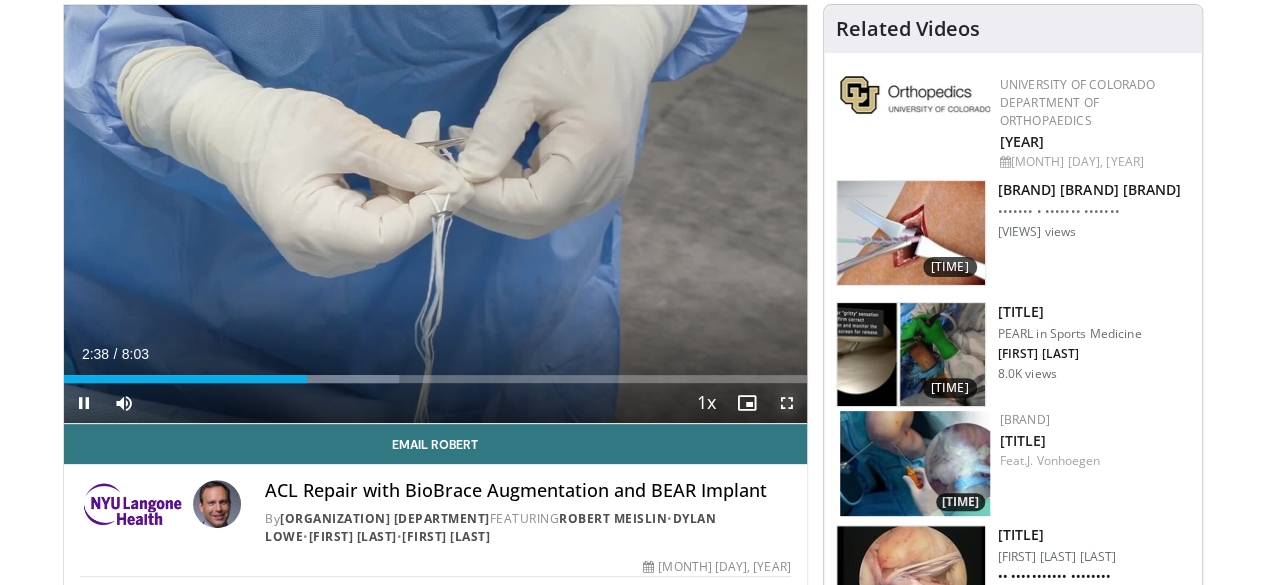 click at bounding box center (787, 403) 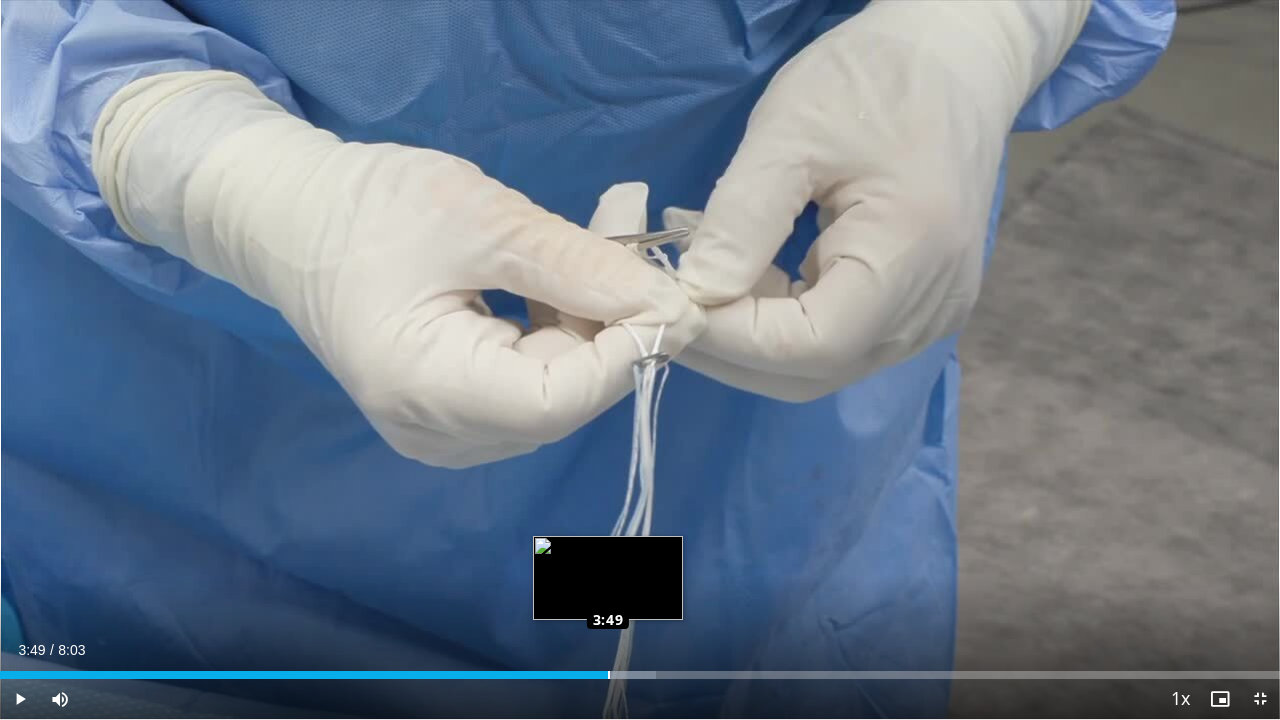 click on "Loaded :  51.24% 3:49 3:49" at bounding box center [640, 675] 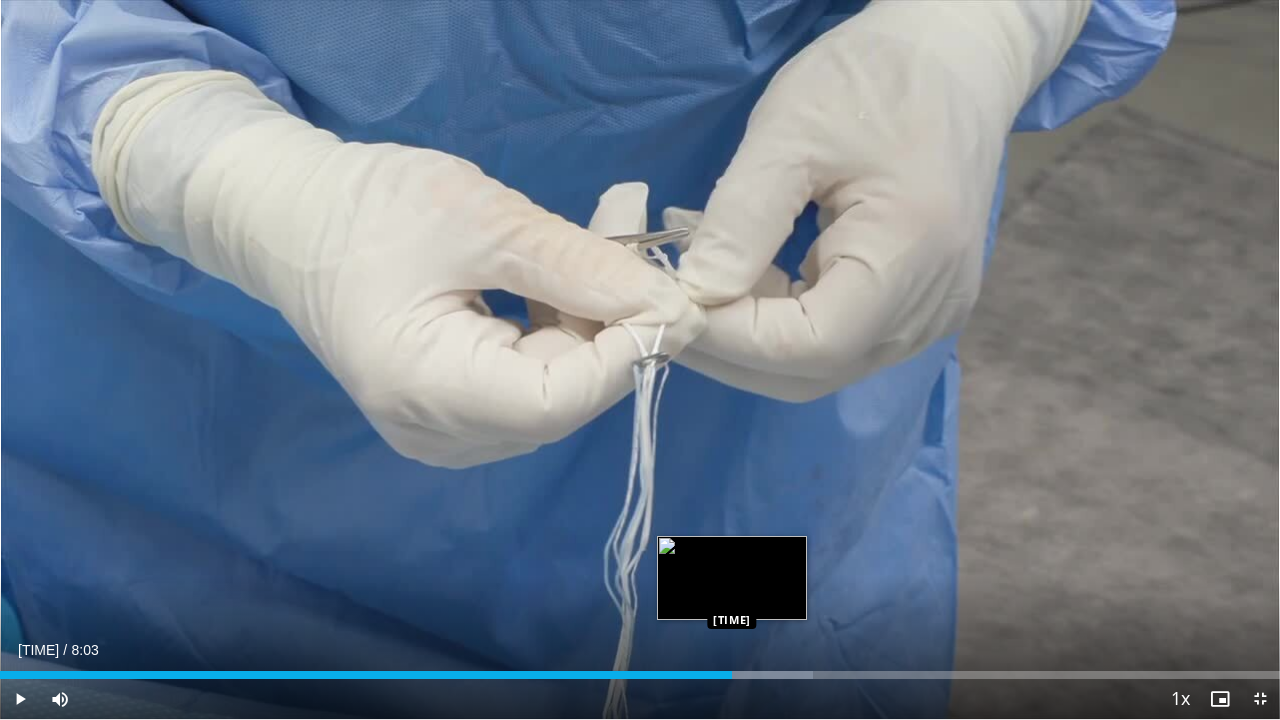 click on "Loaded : [PERCENT] [TIME] [TIME]" at bounding box center (640, 669) 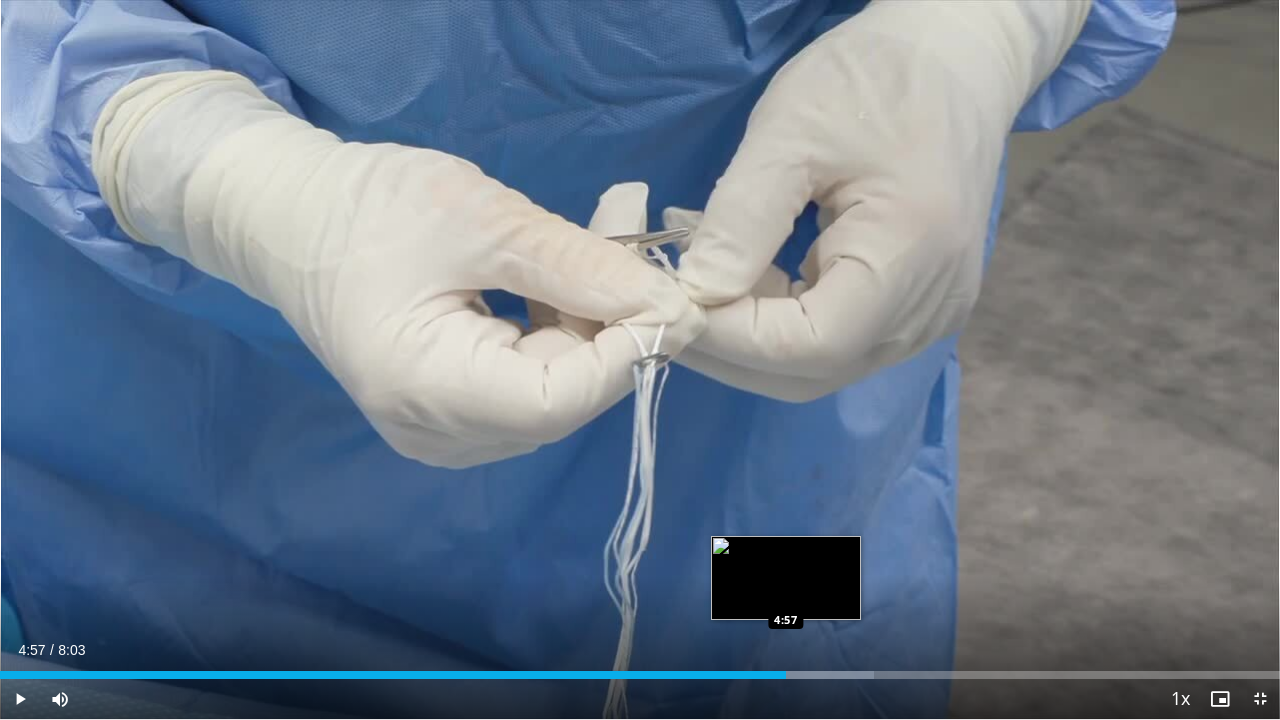 click on "Loaded :  68.27% 4:57 4:57" at bounding box center (640, 675) 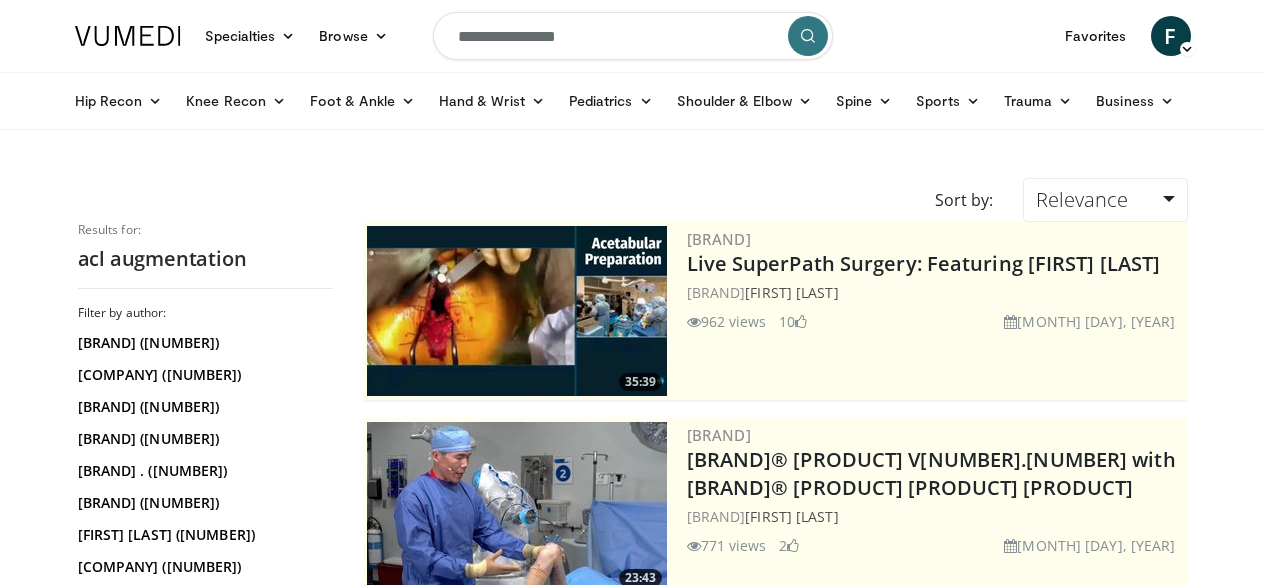 scroll, scrollTop: 850, scrollLeft: 0, axis: vertical 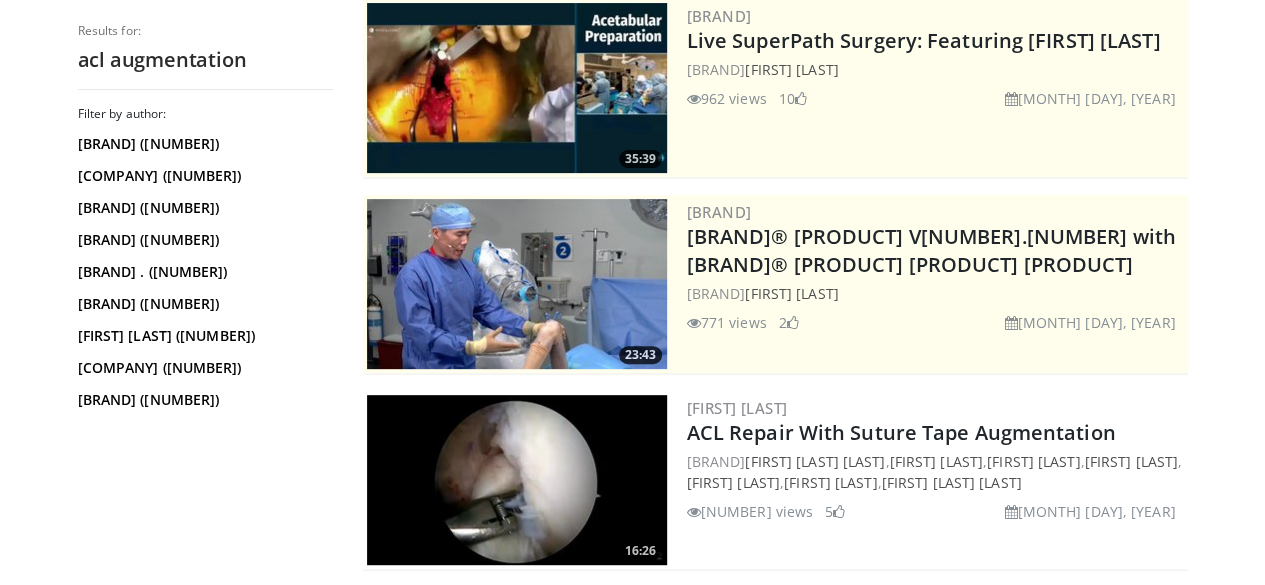 click at bounding box center (517, 480) 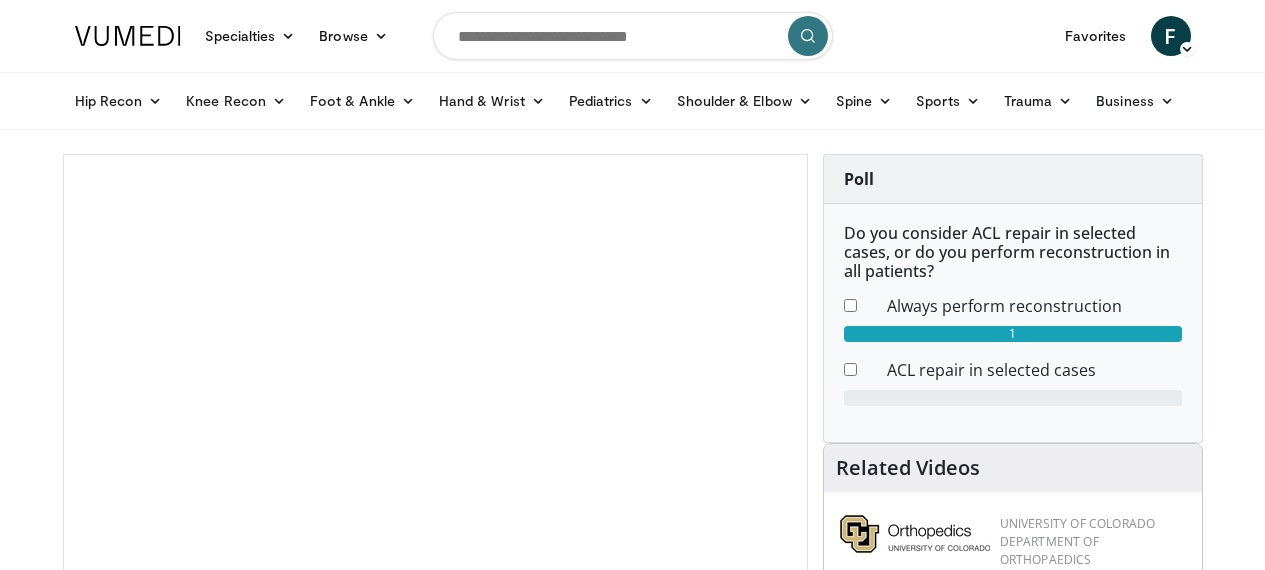 scroll, scrollTop: 0, scrollLeft: 0, axis: both 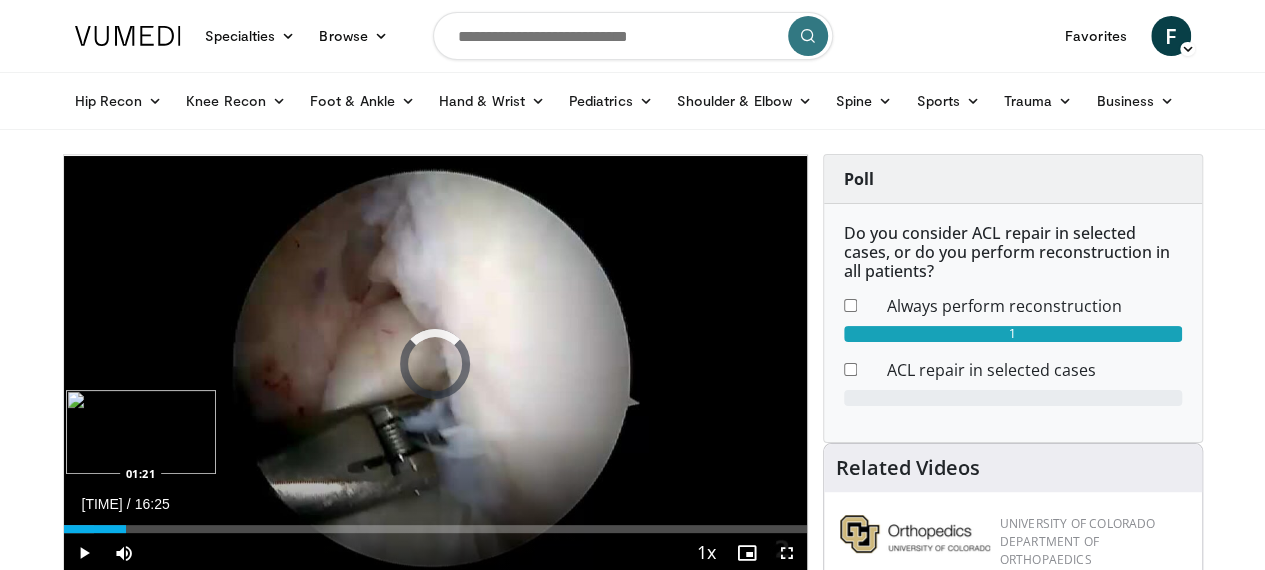 click on "Loaded : 4.05% [TIME] [TIME]" at bounding box center (435, 529) 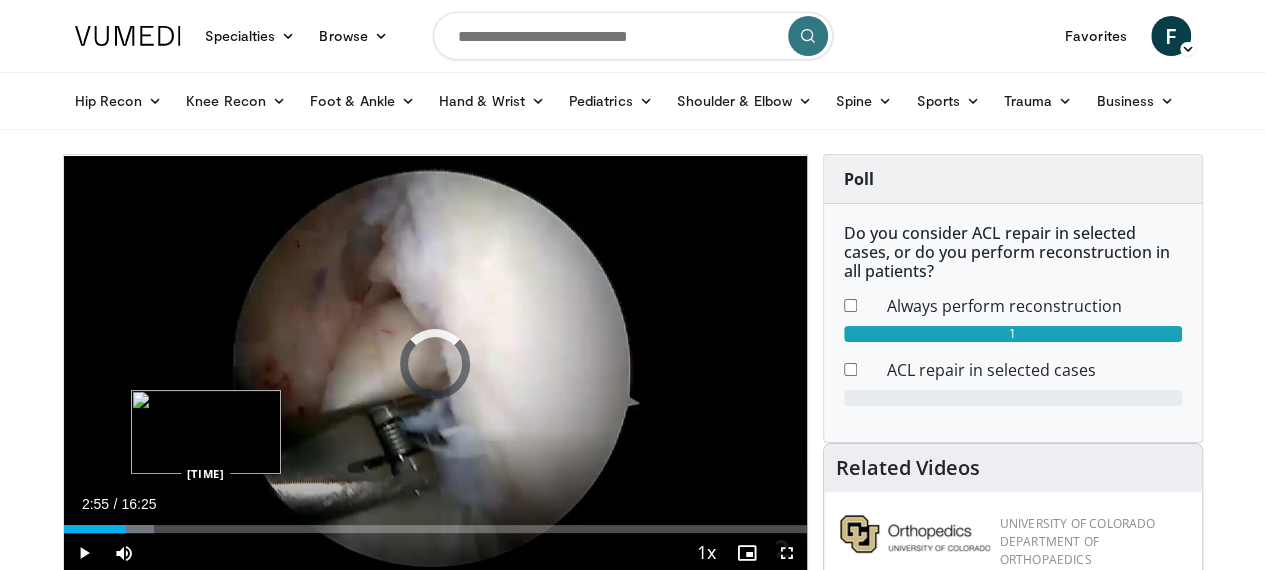 click on "Loaded :  12.15% [TIME] [TIME]" at bounding box center (435, 529) 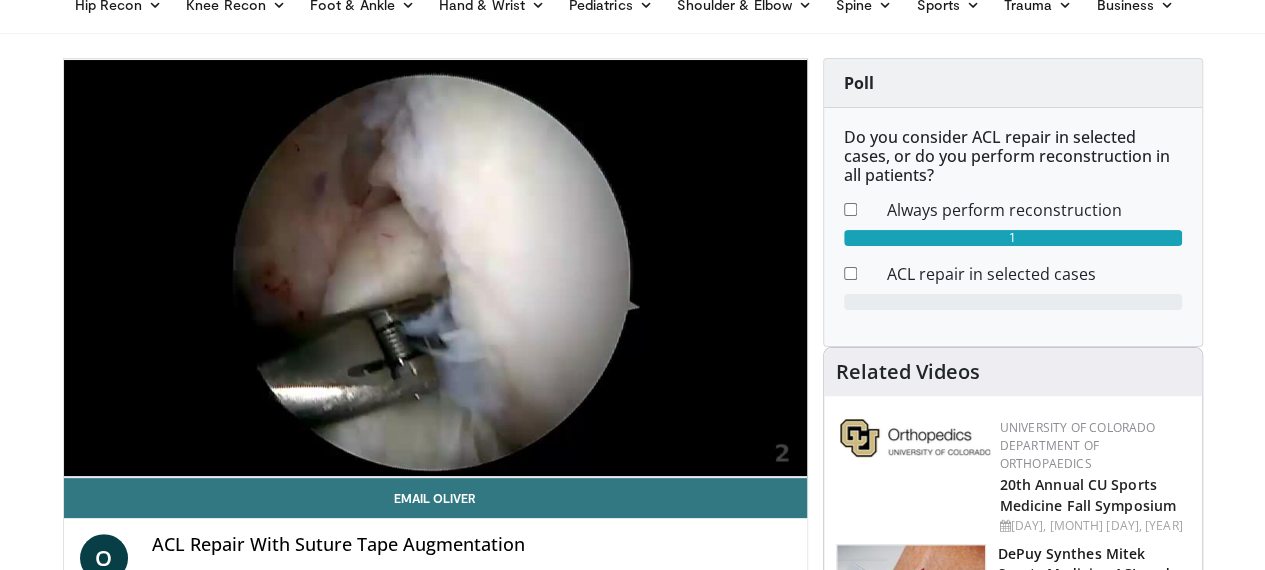 scroll, scrollTop: 100, scrollLeft: 0, axis: vertical 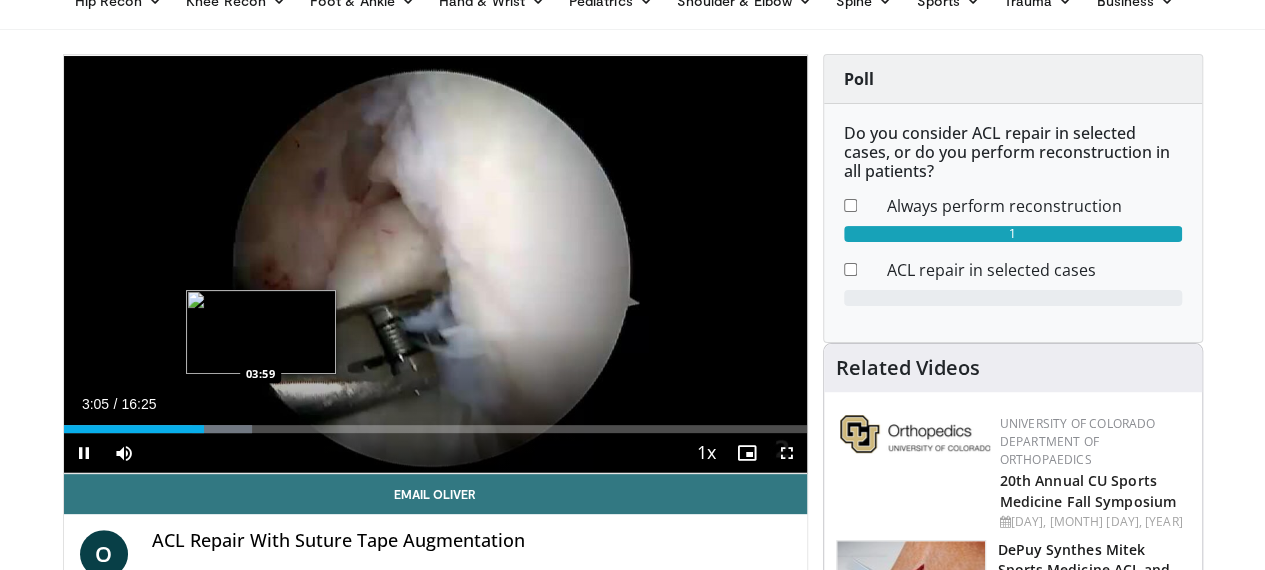 click on "Loaded :  25.32% 03:05 03:59" at bounding box center (435, 429) 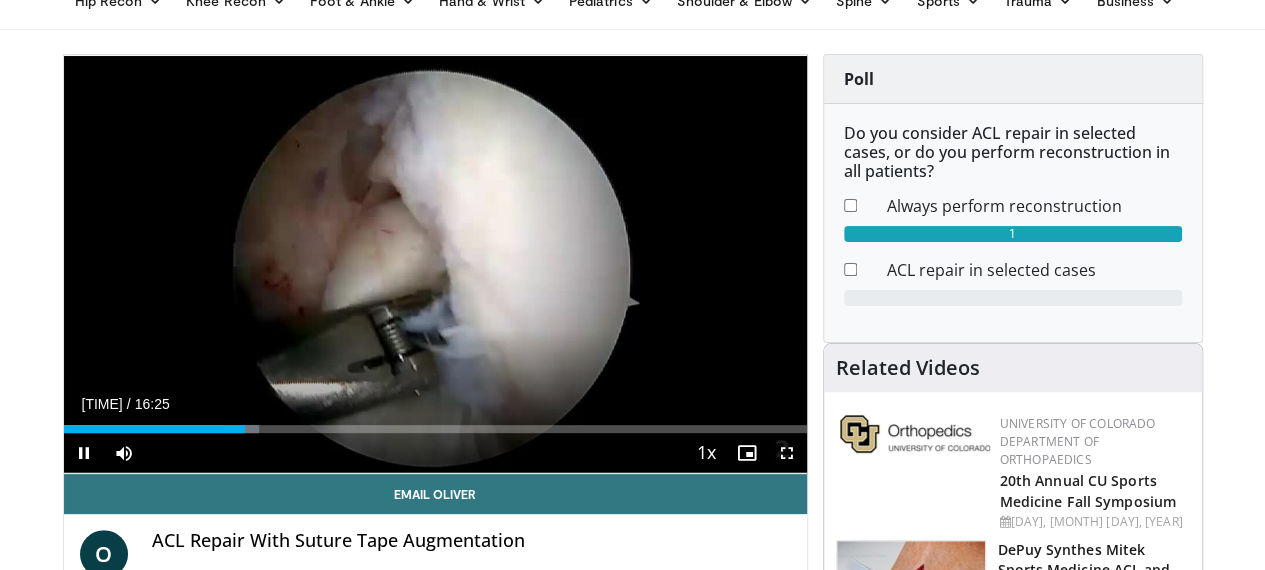 click on "Current Time  4:00 / Duration  16:25 Pause Skip Backward Skip Forward Mute Loaded :  26.33% 04:00 03:59 Stream Type  LIVE Seek to live, currently behind live LIVE   1x Playback Rate 0.5x 0.75x 1x , selected 1.25x 1.5x 1.75x 2x Chapters Chapters Descriptions descriptions off , selected Captions captions settings , opens captions settings dialog captions off , selected Audio Track en (Main) , selected Fullscreen Enable picture-in-picture mode" at bounding box center [435, 453] 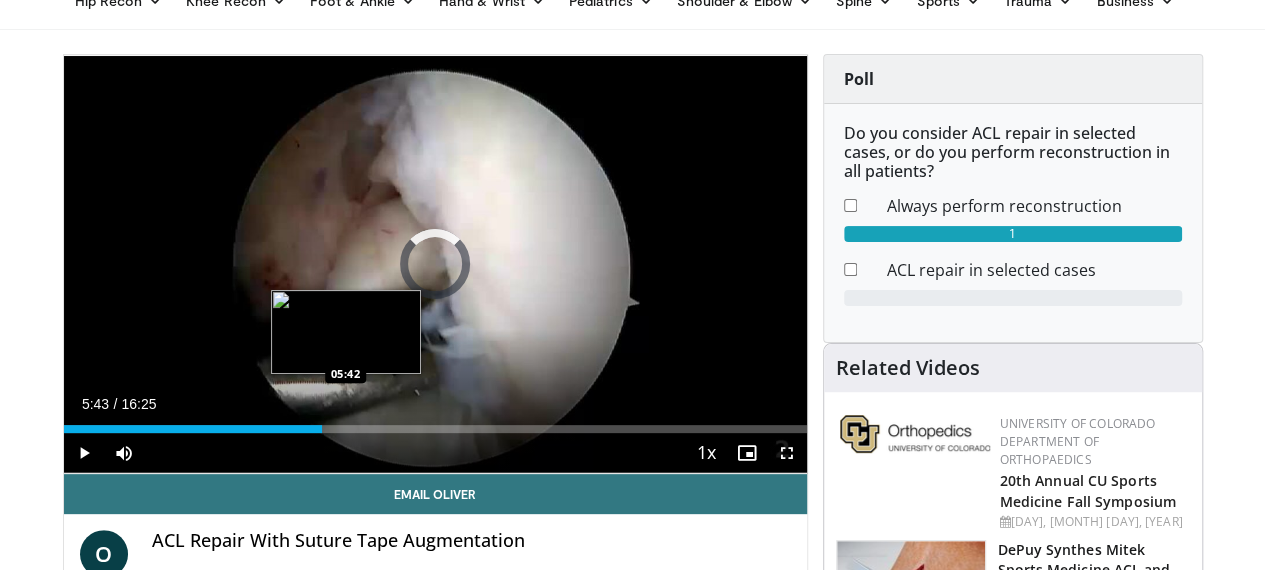 click on "Loaded :  0.00% 05:43 05:42" at bounding box center (435, 429) 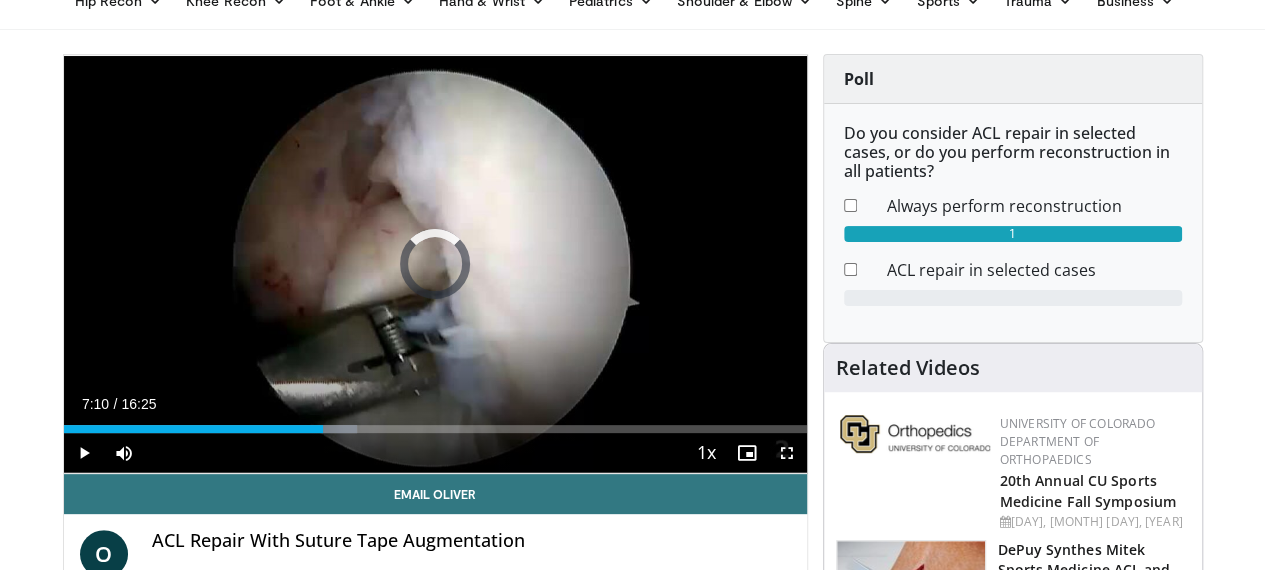 click on "Loaded :  39.56% 05:44 07:09" at bounding box center [435, 429] 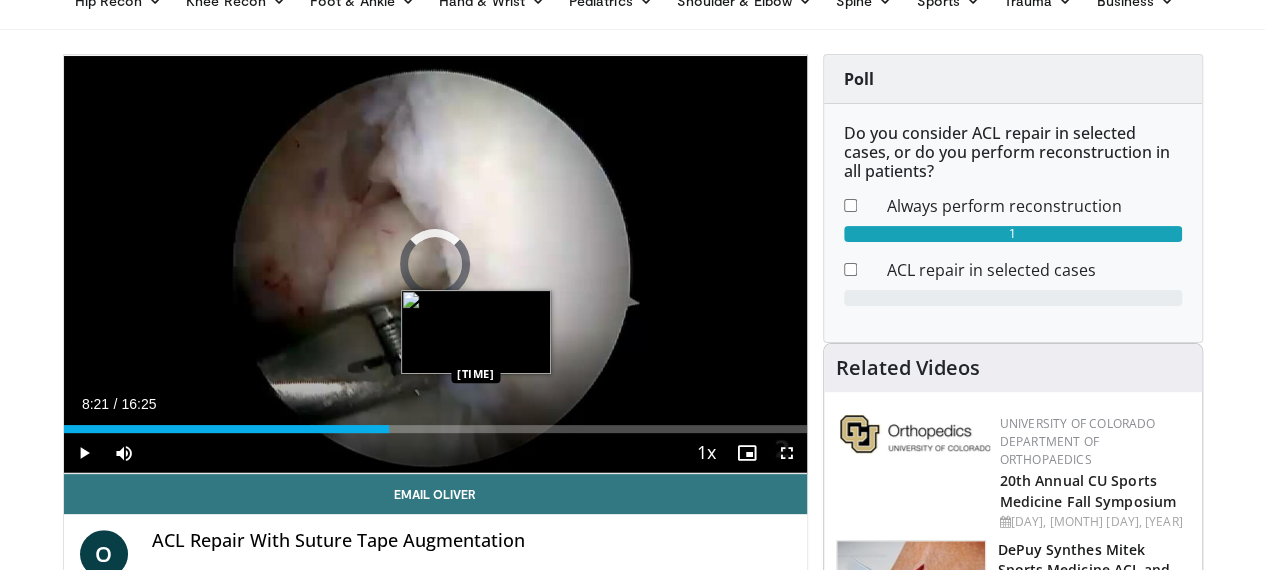 click on "Loaded :  0.00% 08:21 08:21" at bounding box center [435, 423] 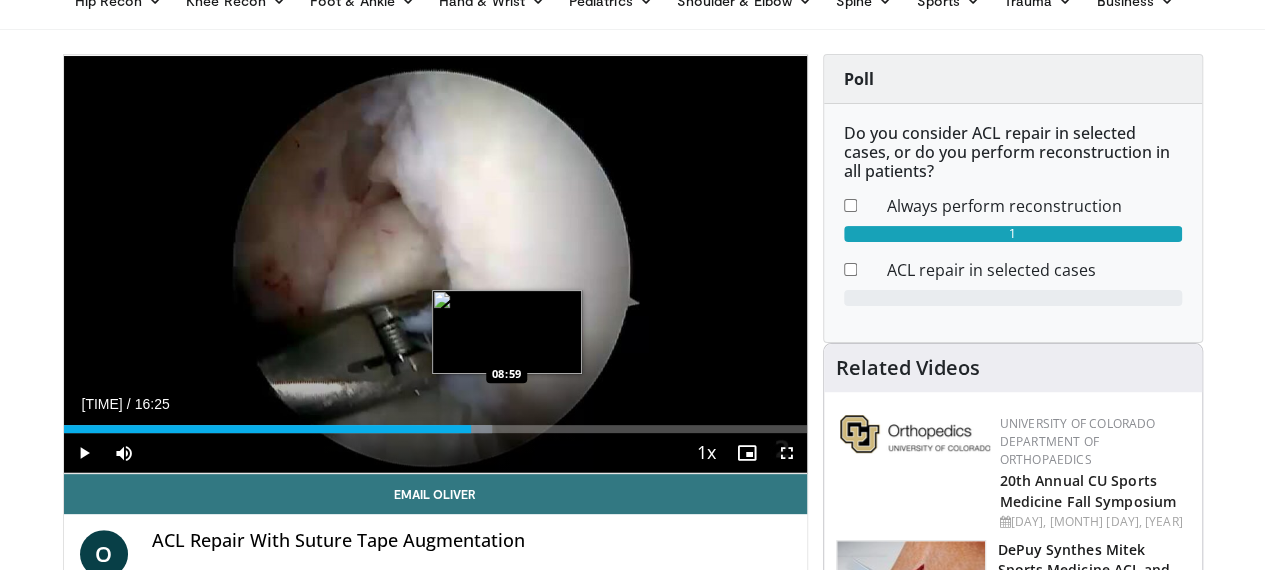 click at bounding box center [466, 429] 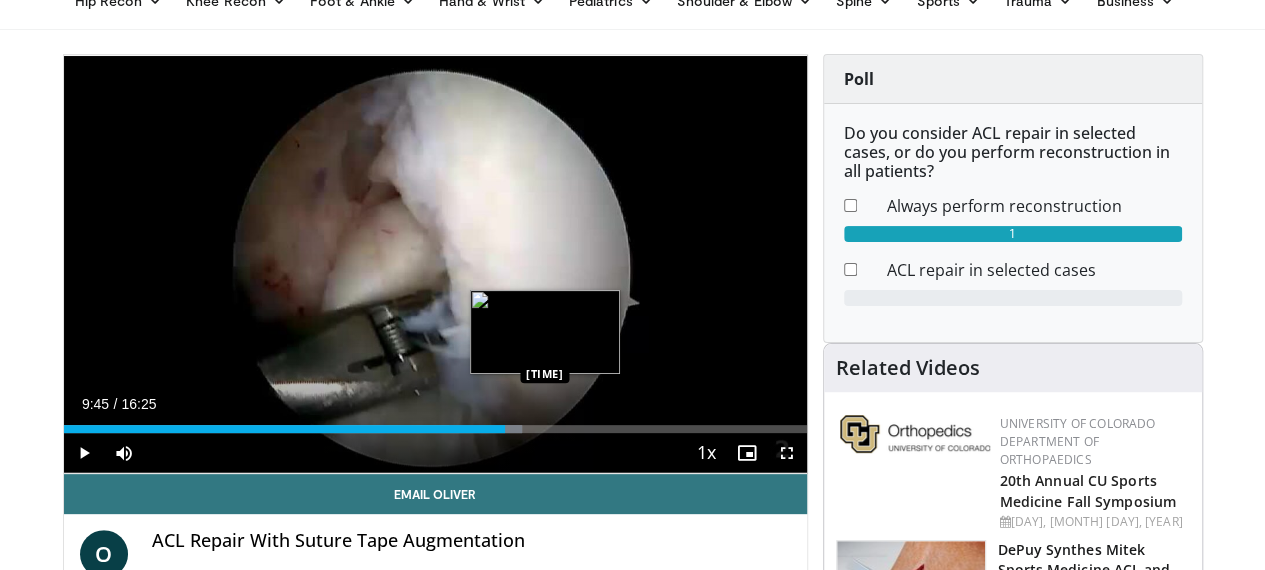 click on "Loaded :  61.77% 09:45 09:45" at bounding box center (435, 429) 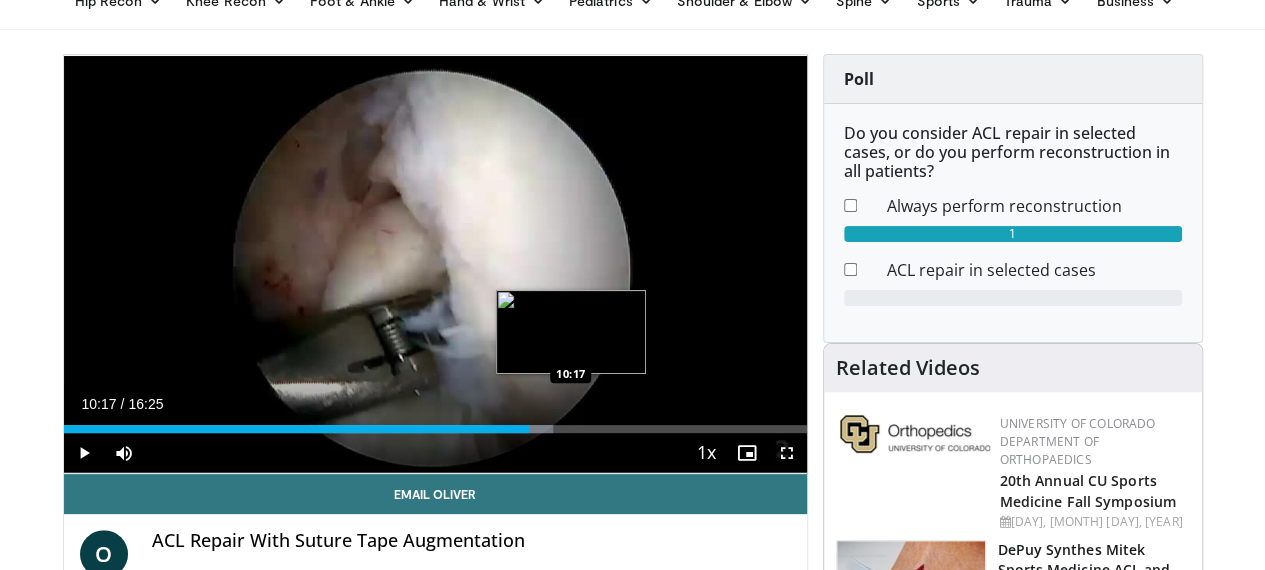 click on "Loaded :  65.93% 10:17 10:17" at bounding box center [435, 429] 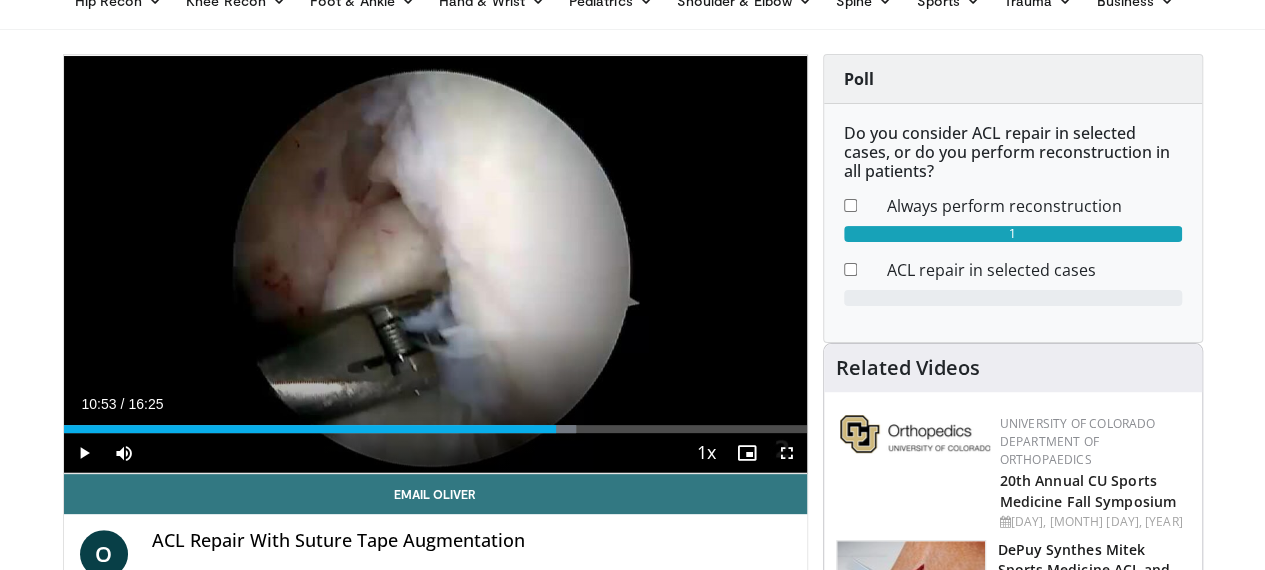 click on "Loaded :  68.97% 10:53 10:53" at bounding box center [435, 429] 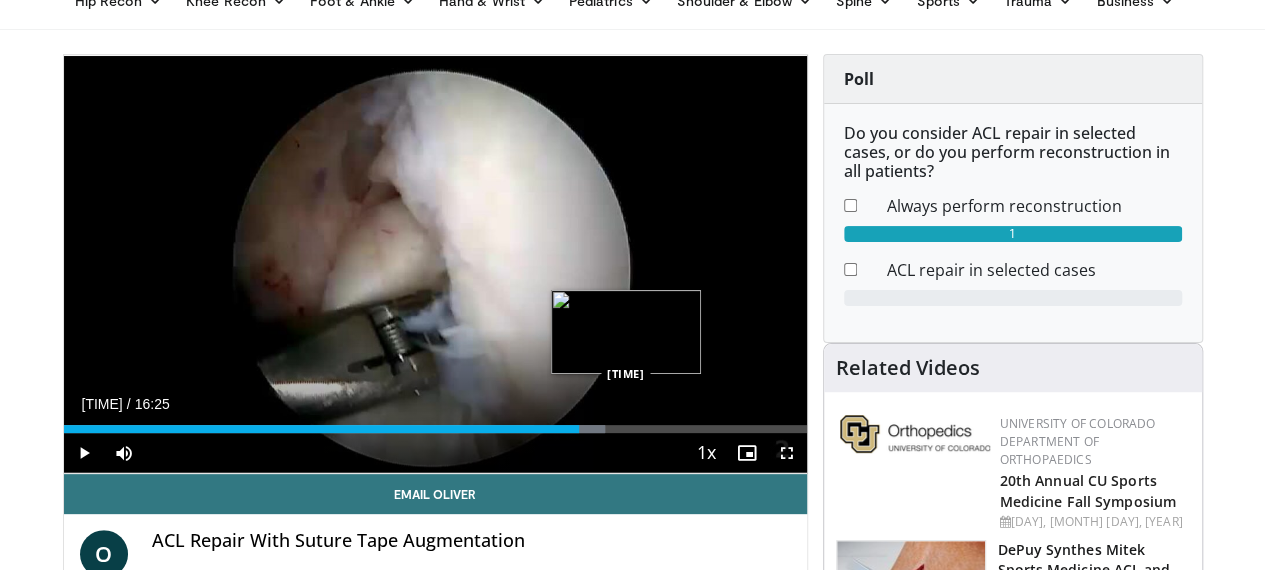 click at bounding box center (569, 429) 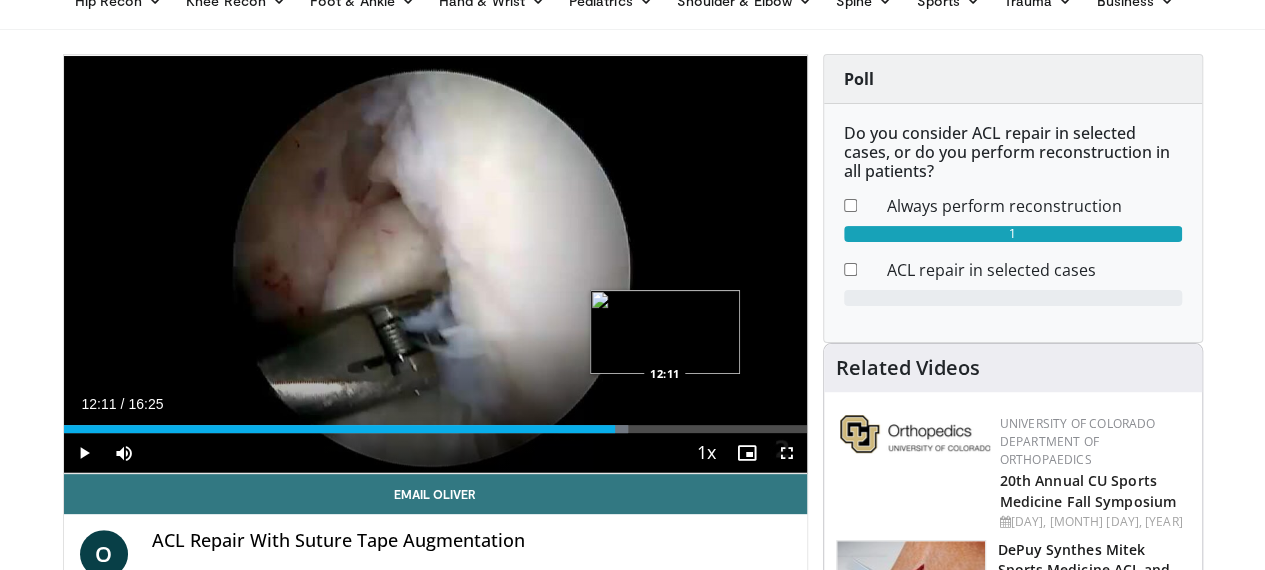 click on "Loaded :  75.95% 11:25 12:11" at bounding box center (435, 429) 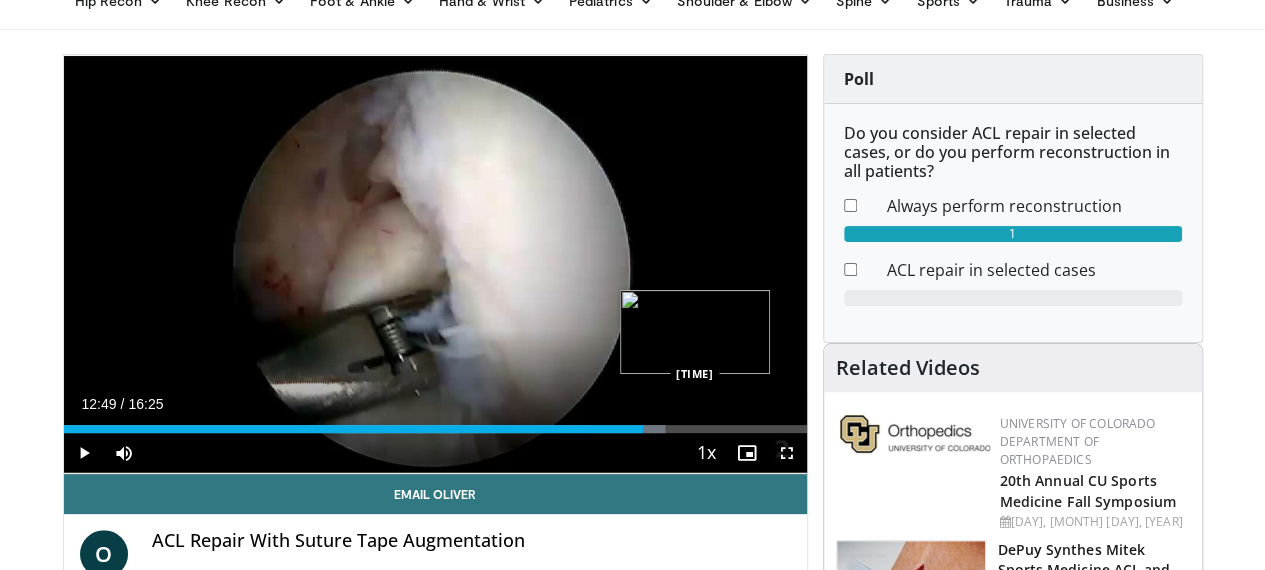 click on "Loaded :  81.02% 12:16 12:48" at bounding box center [435, 429] 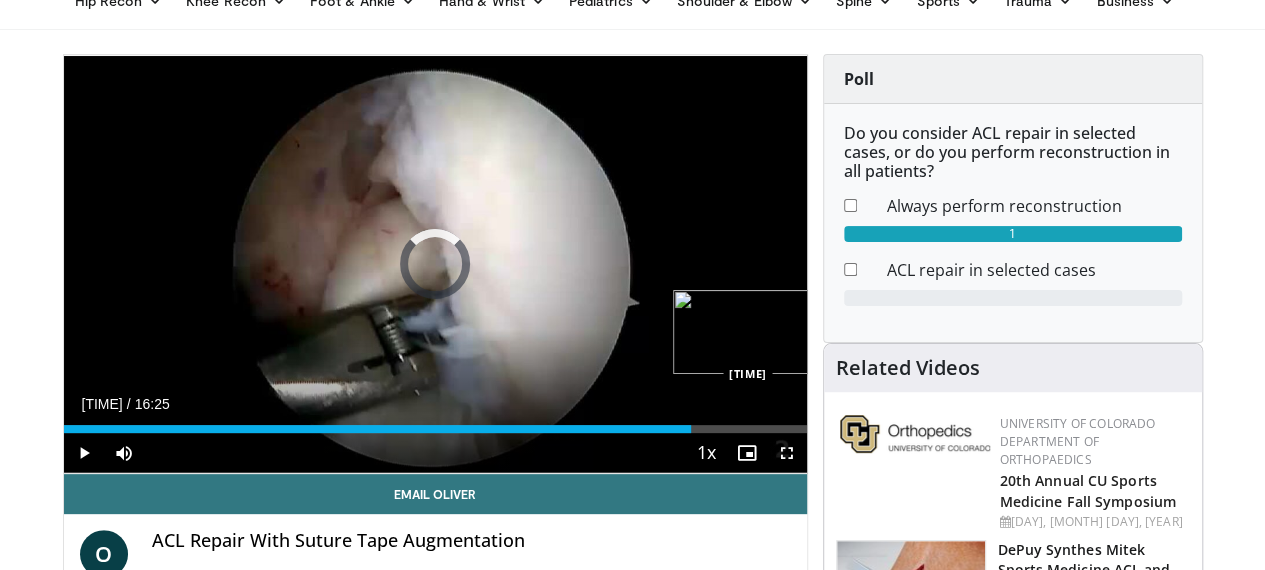 click on "Loaded :  0.00% 13:52 13:52" at bounding box center (435, 429) 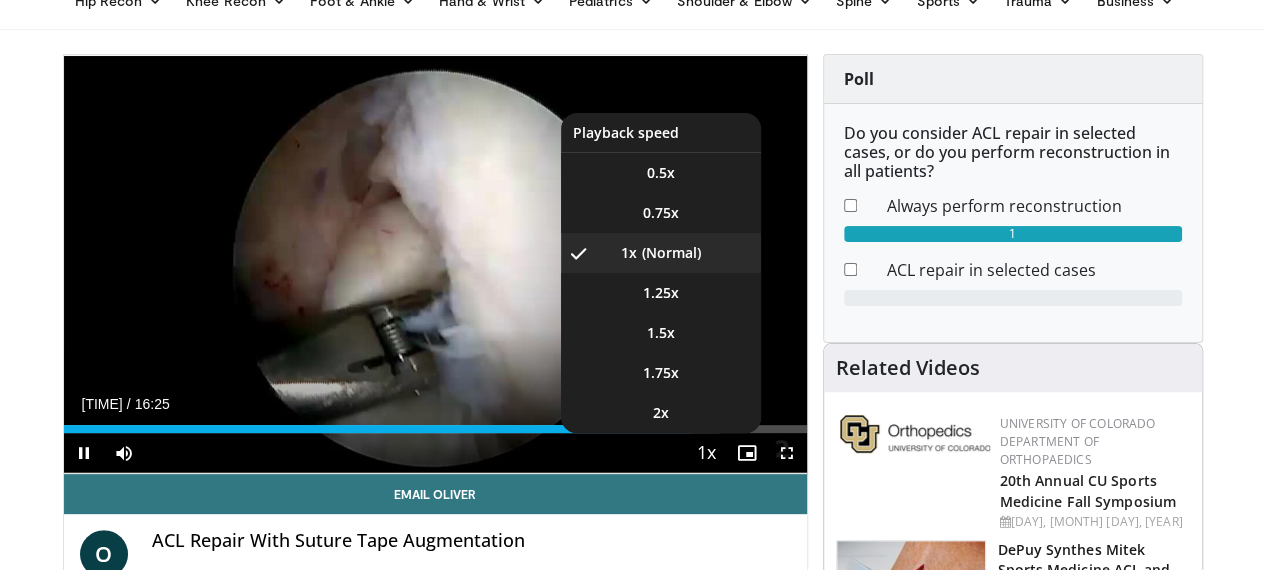 click on "Playback Rate" at bounding box center [707, 453] 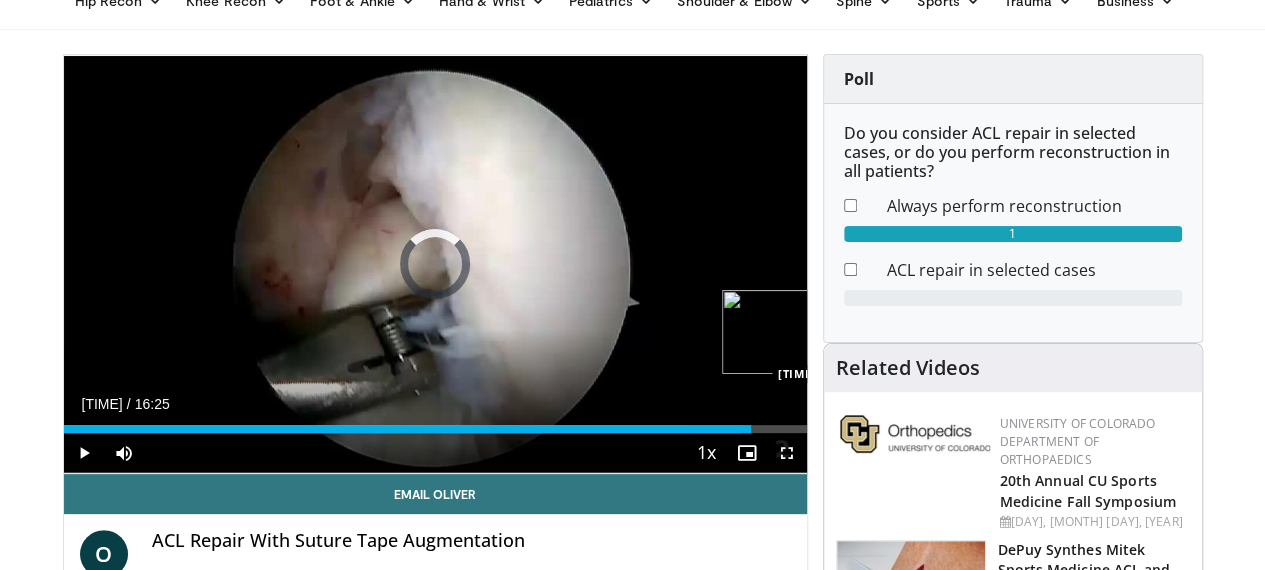 click on "Loaded :  91.14% 13:54 15:12" at bounding box center (435, 429) 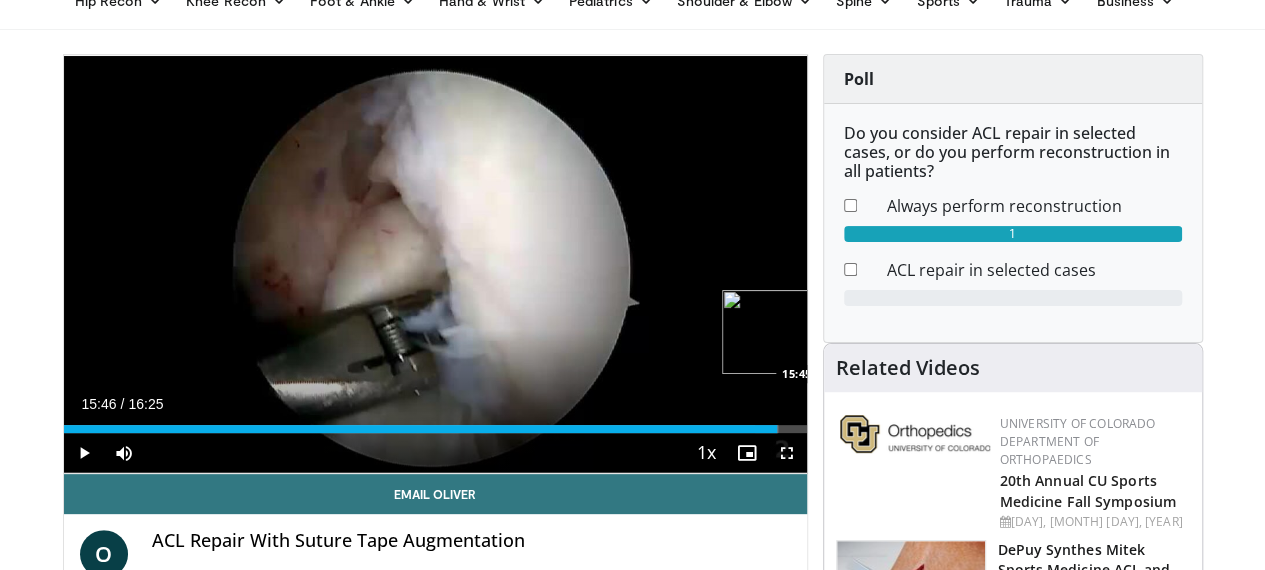 click at bounding box center [766, 429] 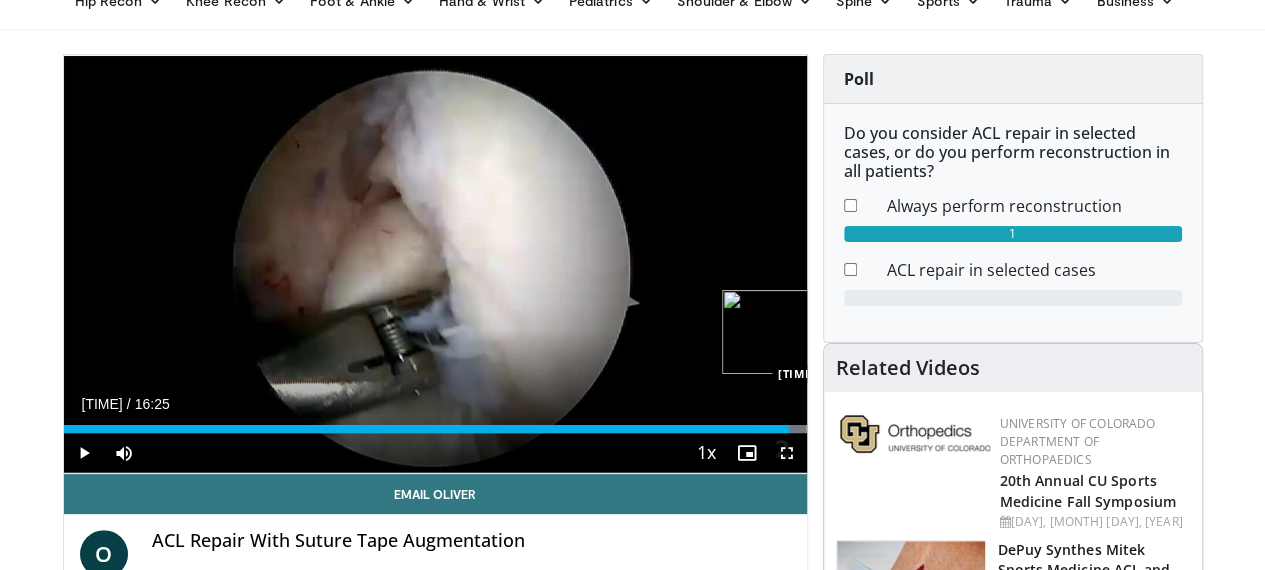 click on "Loaded :  100.00% 16:02 16:02" at bounding box center (435, 429) 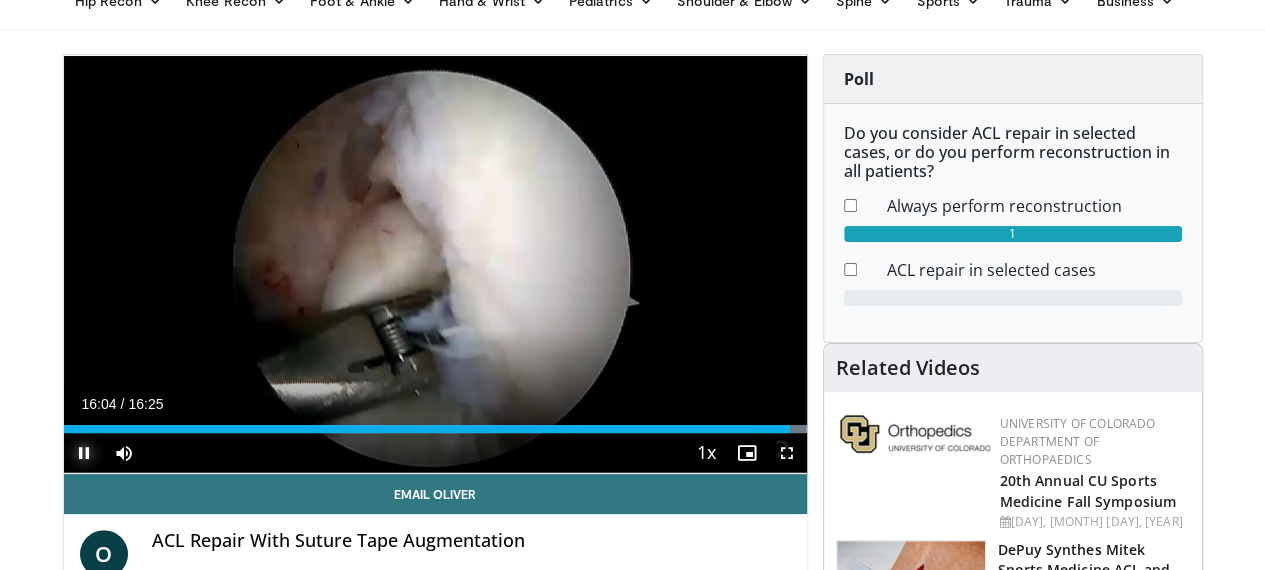 click at bounding box center (84, 453) 